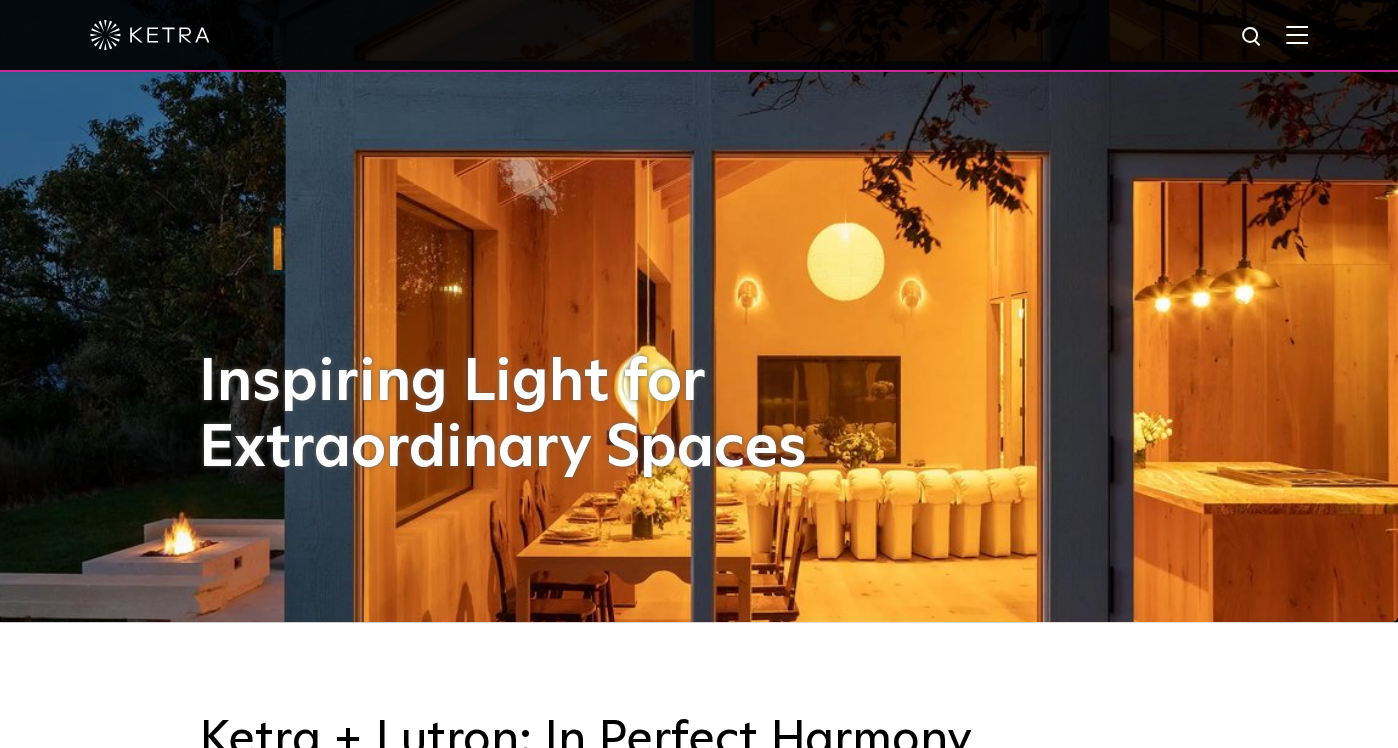 scroll, scrollTop: 0, scrollLeft: 0, axis: both 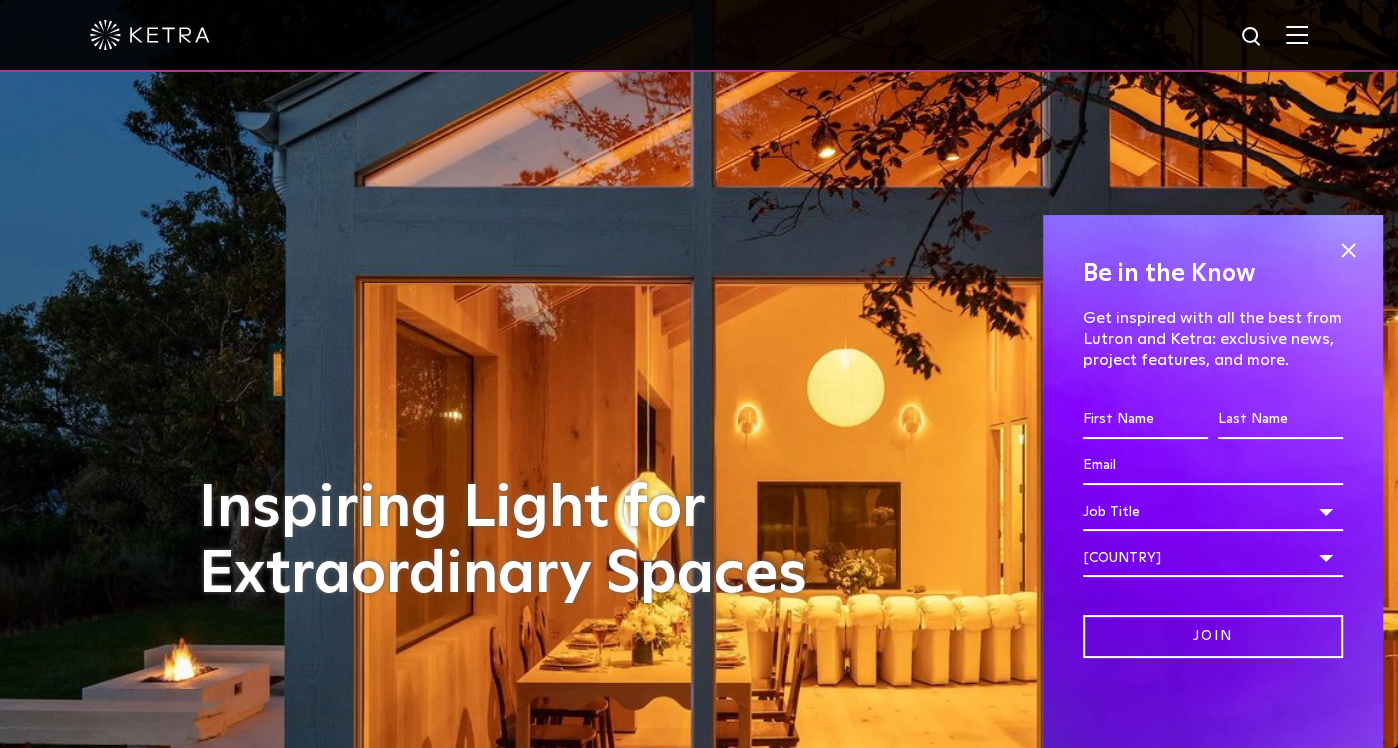 click at bounding box center [699, 35] 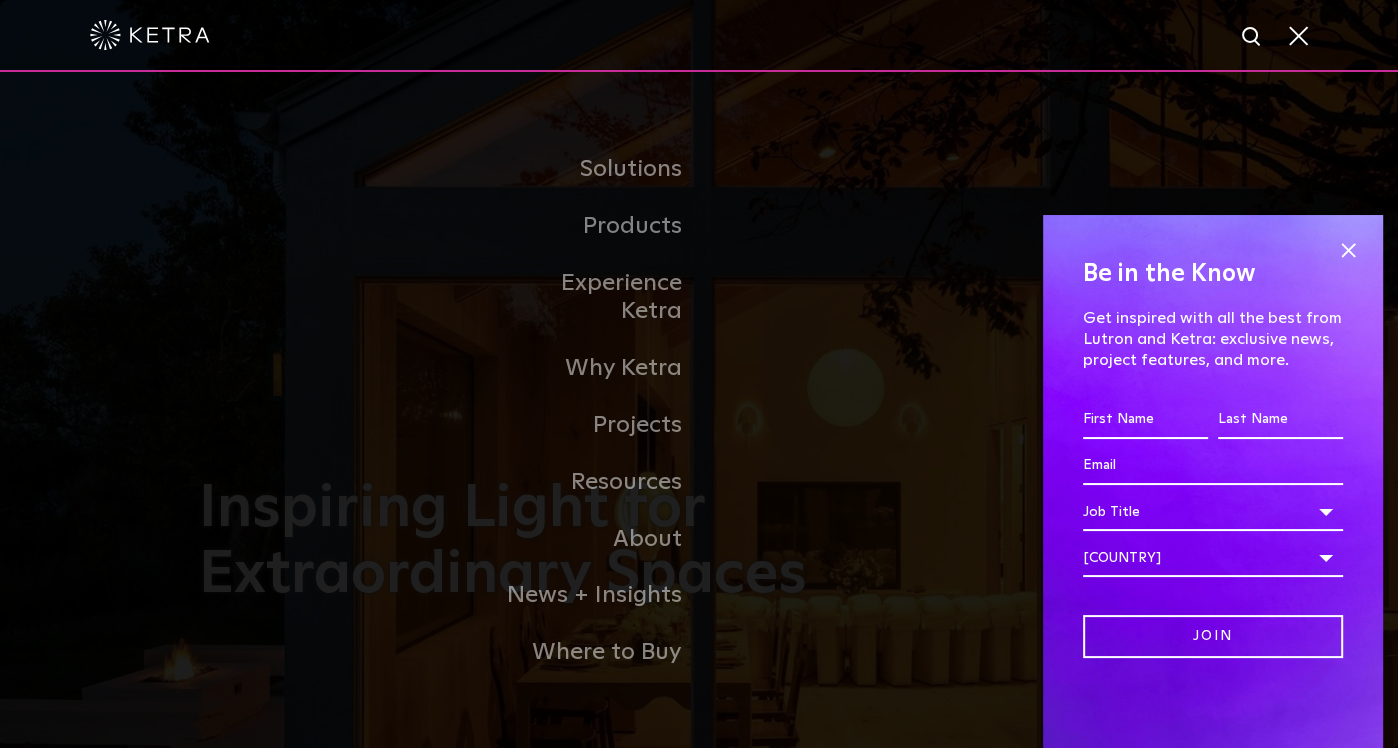 click on "Be in the Know
Get inspired with all the best from Lutron and Ketra: exclusive news, project features, and more.
First name * Last name * Email * Job title * Job Title Architect Contractor End-User Facility Manager Interior Designer Lighting Designer Lighting Representative Manufacturer MEP Residential Dealer Other Job Title Job Title Architect Contractor End-User Facility Manager Interior Designer Lighting Designer Lighting Representative Manufacturer MEP Residential Dealer Other Country * Country Afghanistan Aland Islands Albania Algeria American Samoa Andorra Angola Anguilla Antarctica Antigua and Barbuda Argentina Armenia Aruba Australia Austria Azerbaijan Bahamas Bahrain Bangladesh Barbados Belarus Belgium Belize Benin Bermuda Bhutan Bolivia Bosnia & Herzegovina Botswana Brazil Brunei Bulgaria Burkina Faso Burma/Myanmar Burundi Cambodia Cameroon Canada Cape Verde Cayman Islands Central African Republic Chad Chile China Christmas Island Cocos (Keeling) Islands" at bounding box center (1213, 481) 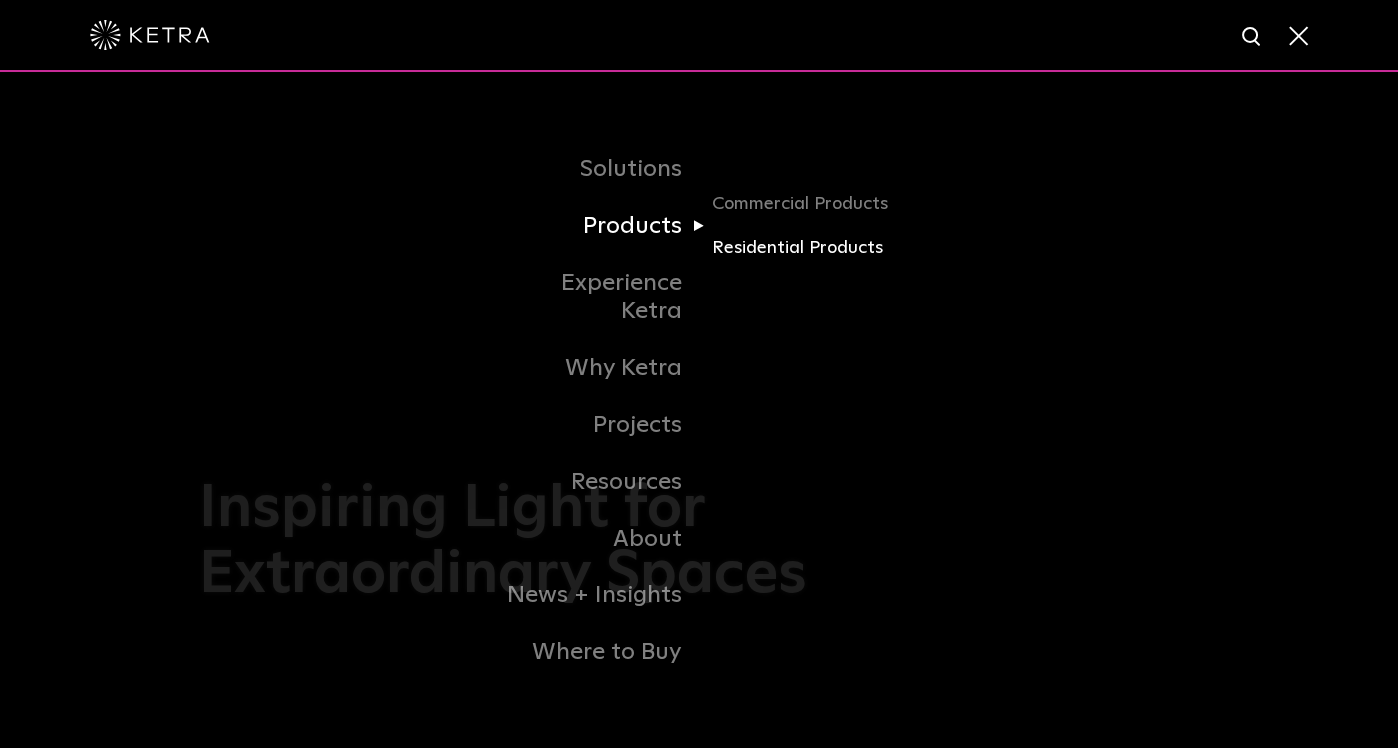 click on "Residential Products" at bounding box center [808, 248] 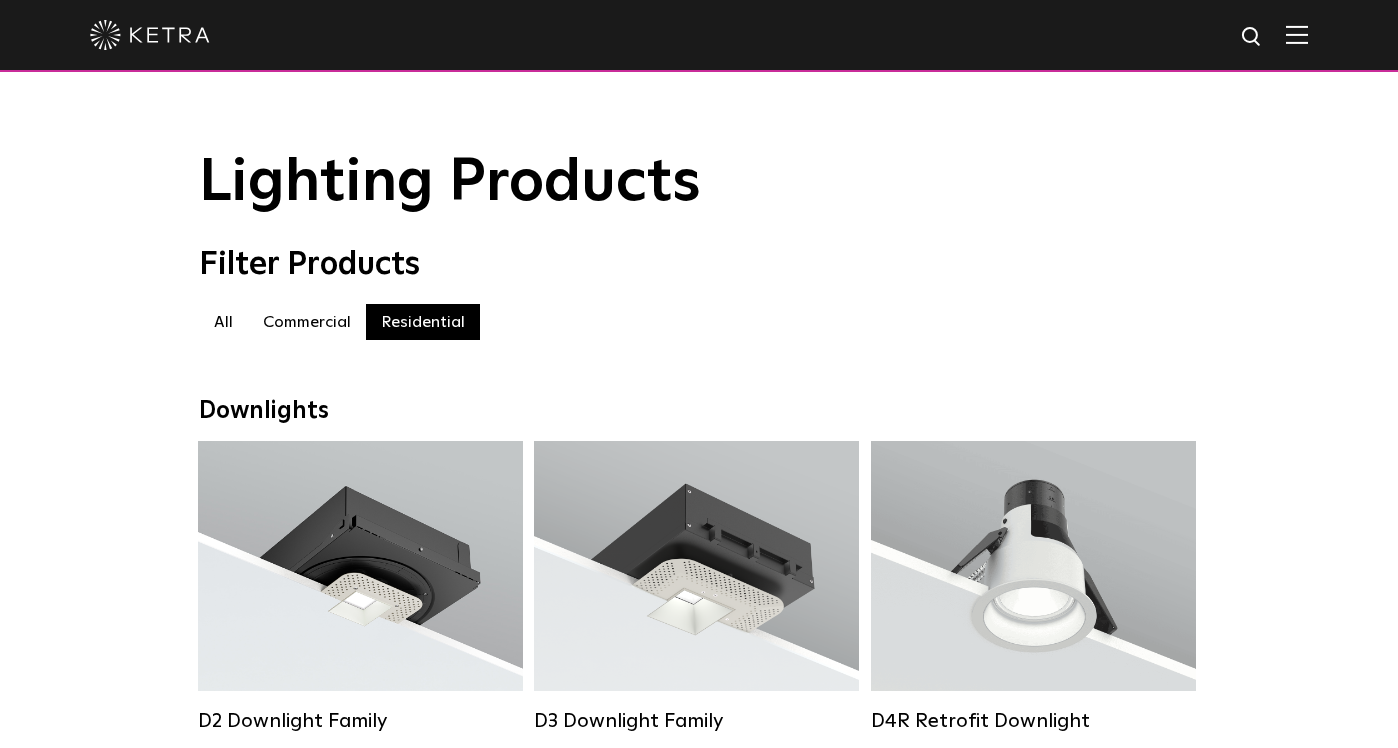 scroll, scrollTop: 0, scrollLeft: 0, axis: both 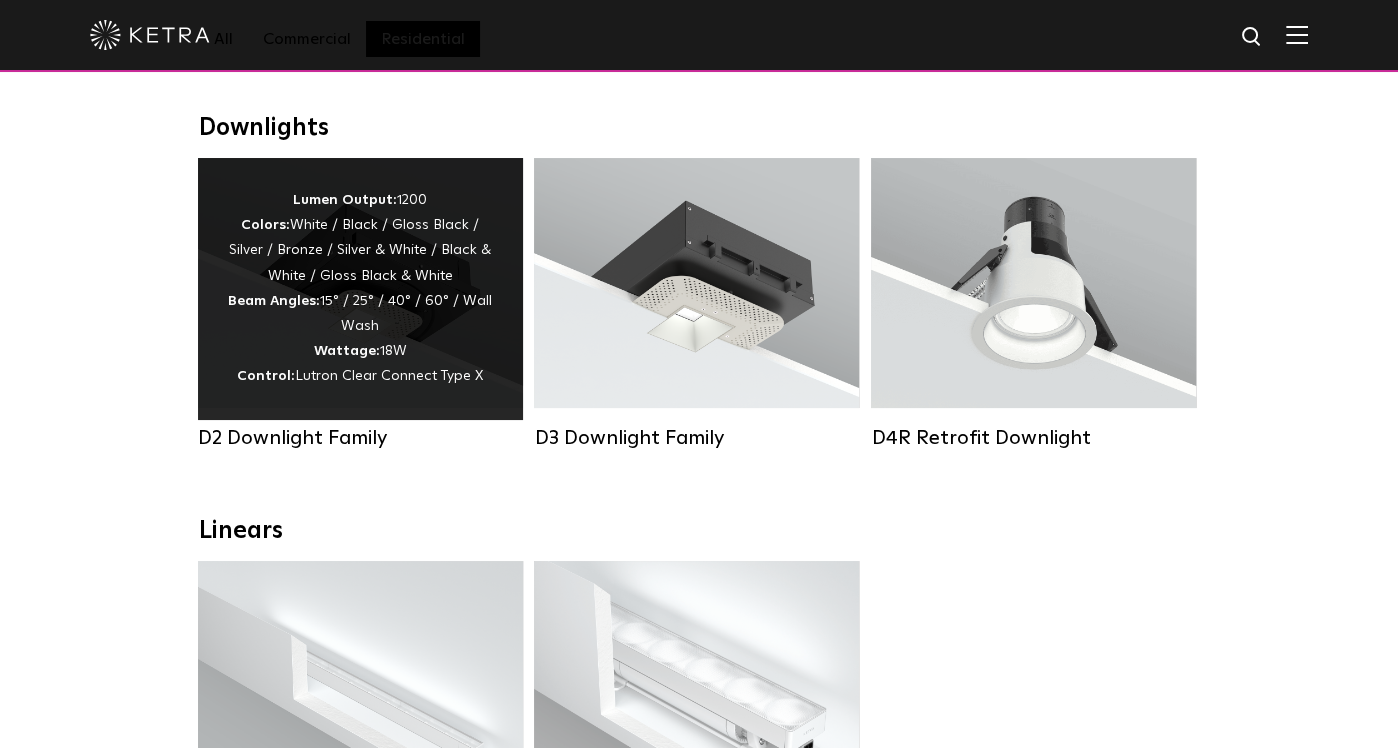 click on "Wattage:" at bounding box center (347, 351) 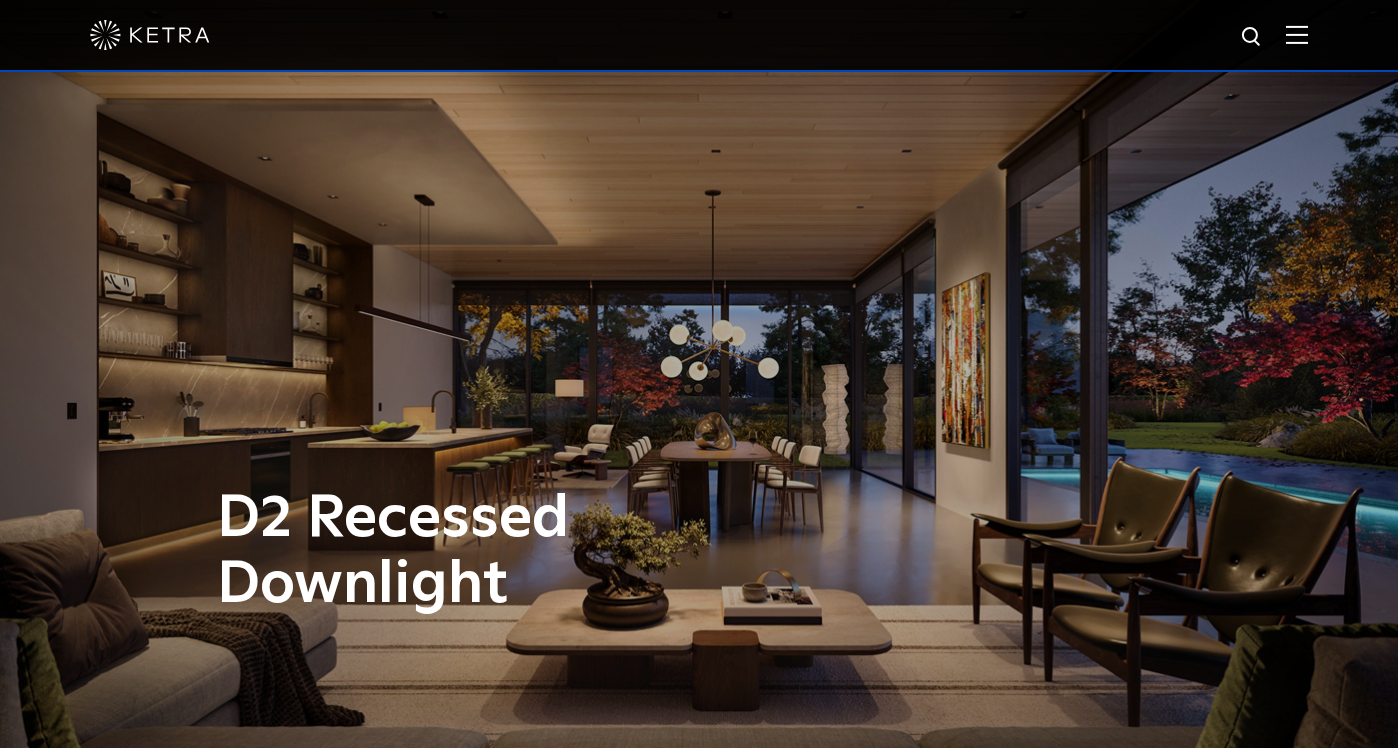 scroll, scrollTop: 0, scrollLeft: 0, axis: both 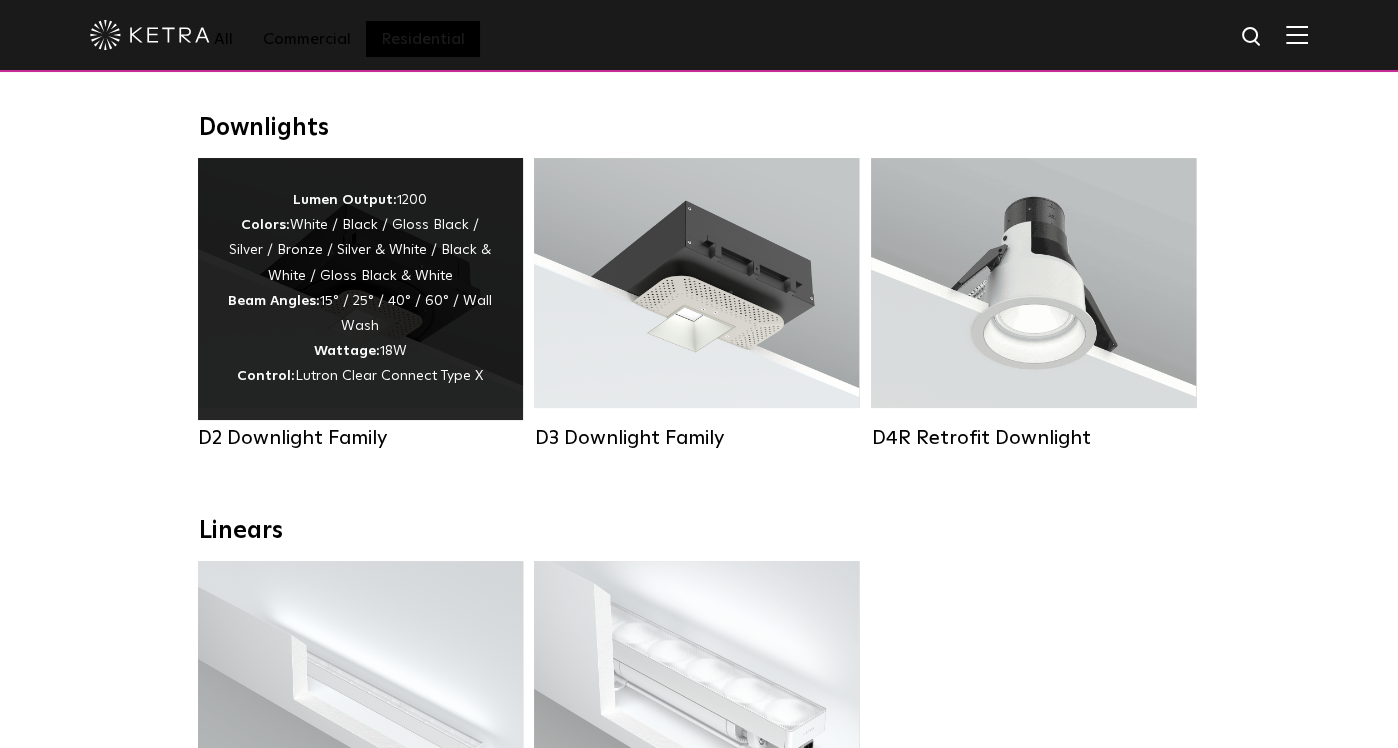 click on "D2 Downlight Family" at bounding box center (360, 438) 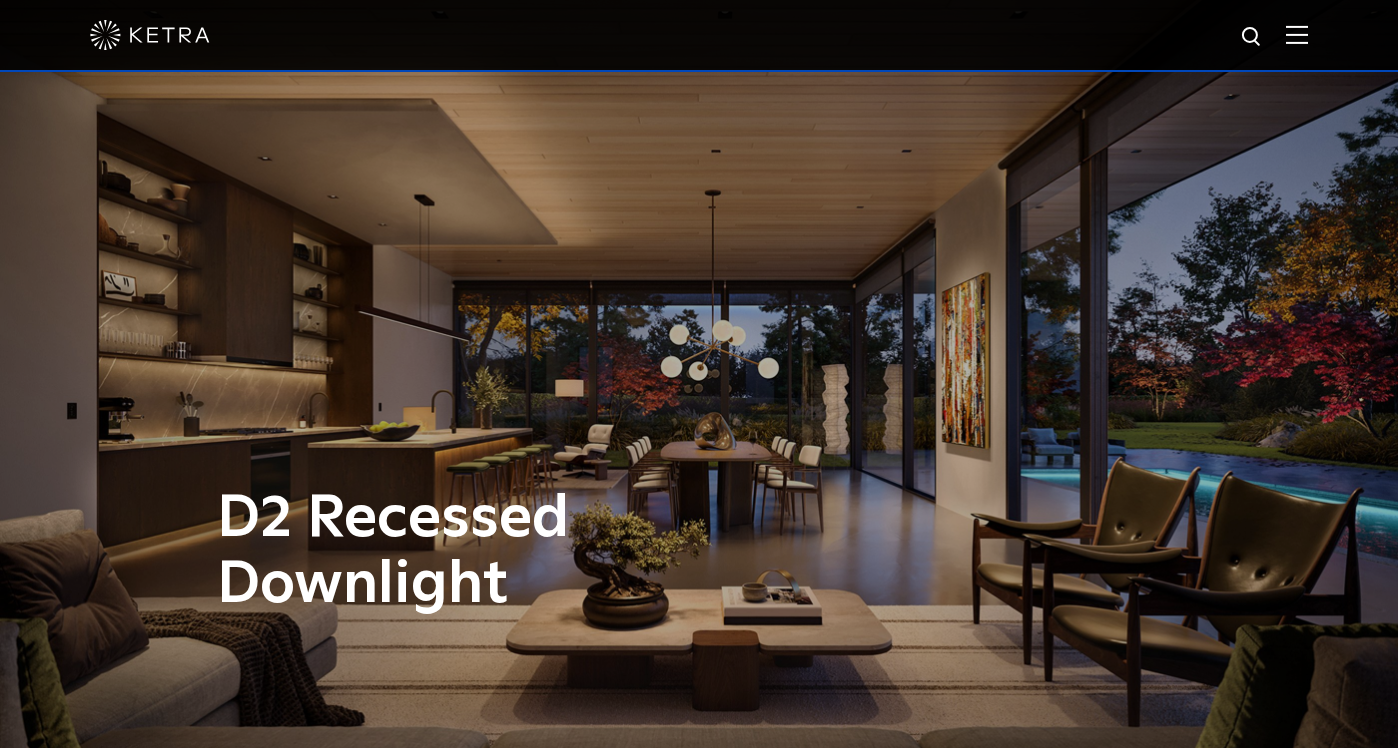 scroll, scrollTop: 0, scrollLeft: 0, axis: both 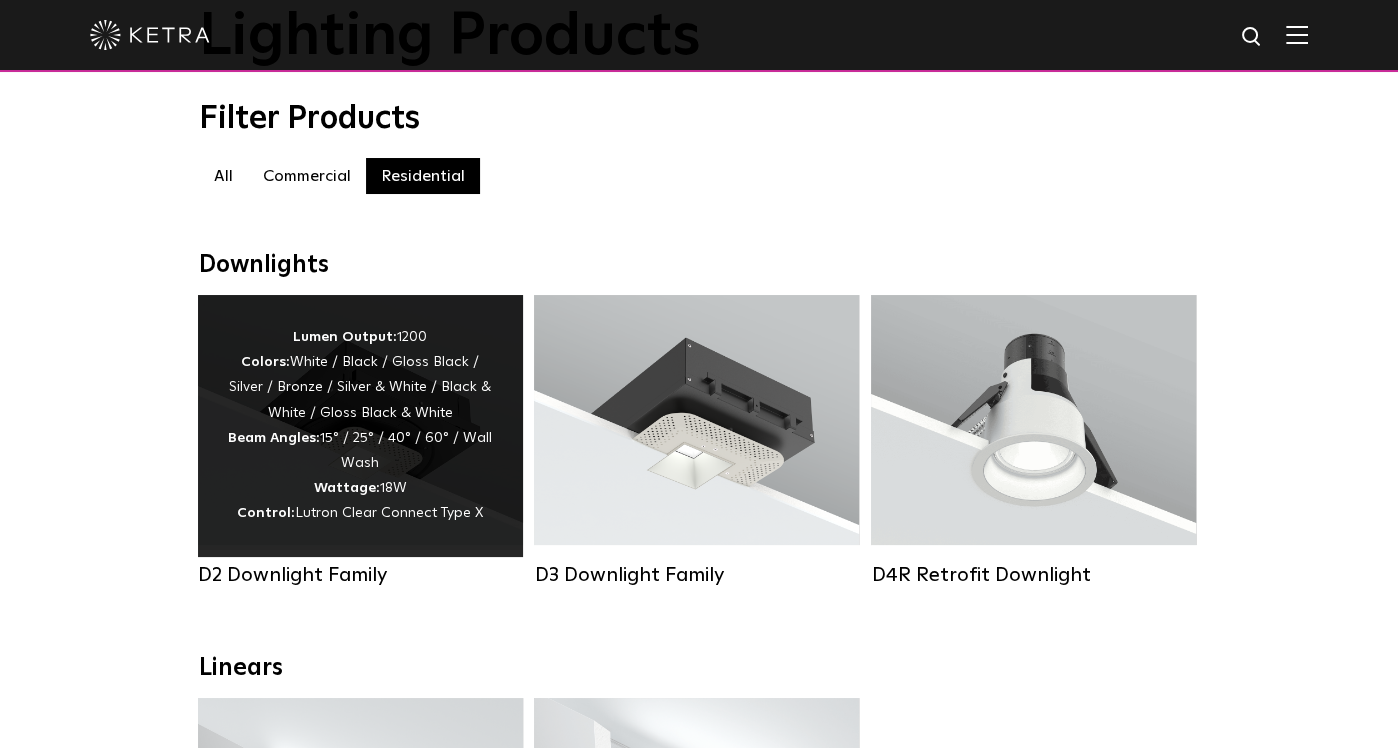click on "Lumen Output:  1200 Colors:  White / Black / Gloss Black / Silver / Bronze / Silver & White / Black & White / Gloss Black & White  Beam Angles:  15° / 25° / 40° / 60° / Wall Wash Wattage:  18W Control:  Lutron Clear Connect Type X" at bounding box center [360, 426] 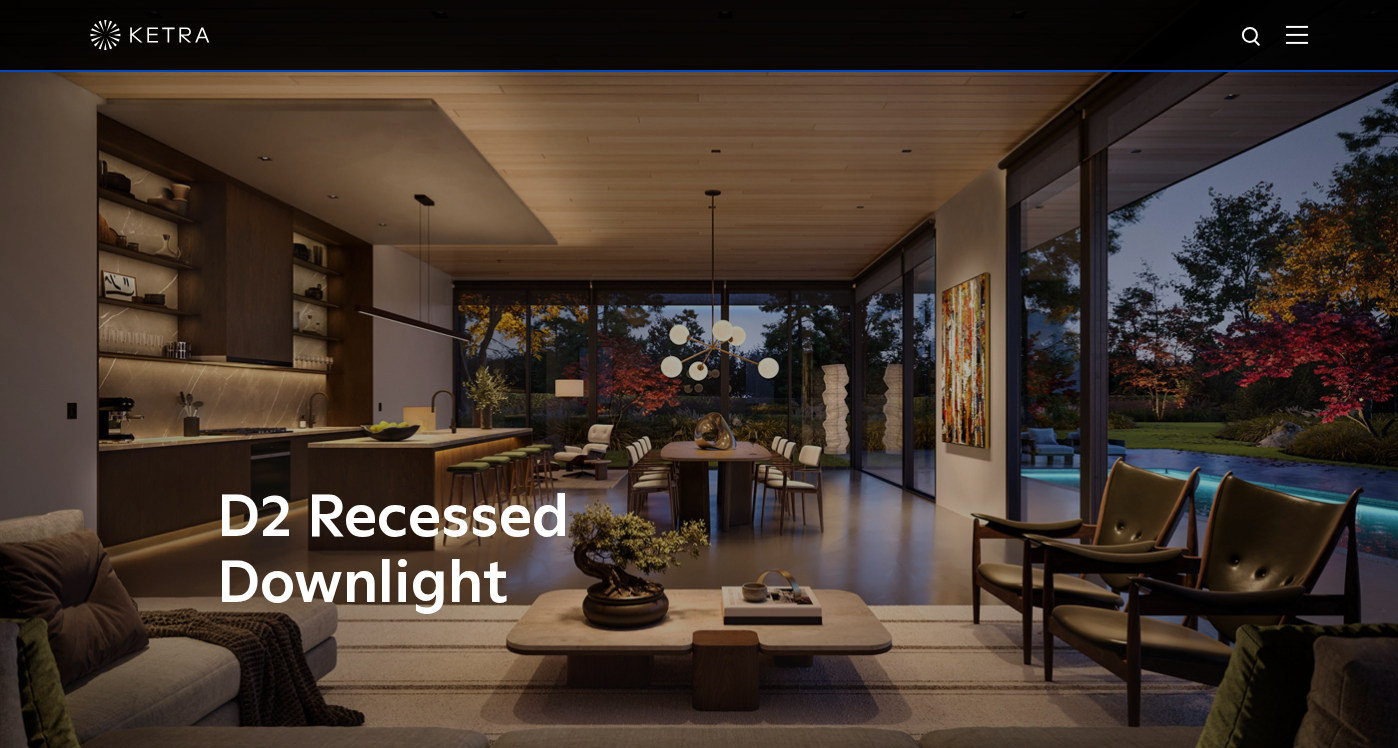 scroll, scrollTop: 0, scrollLeft: 0, axis: both 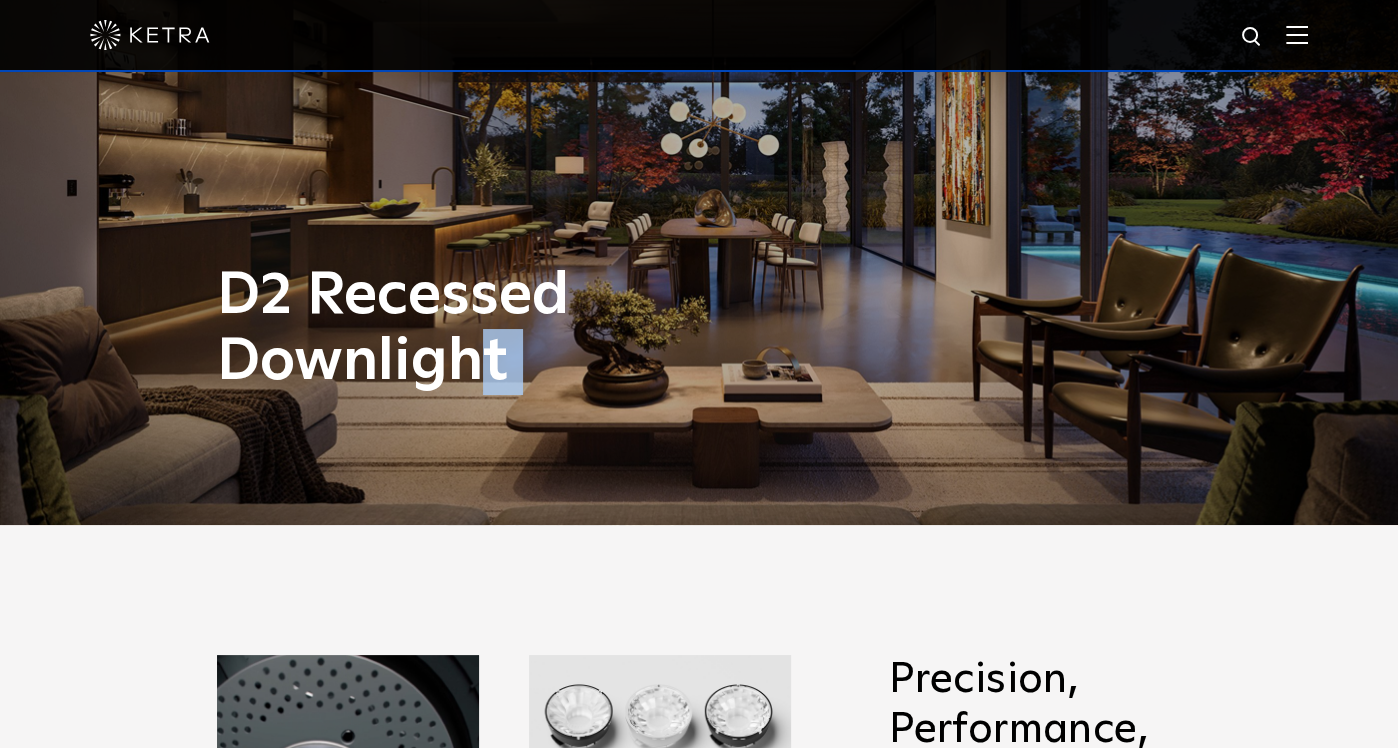drag, startPoint x: 212, startPoint y: 283, endPoint x: 514, endPoint y: 351, distance: 309.56097 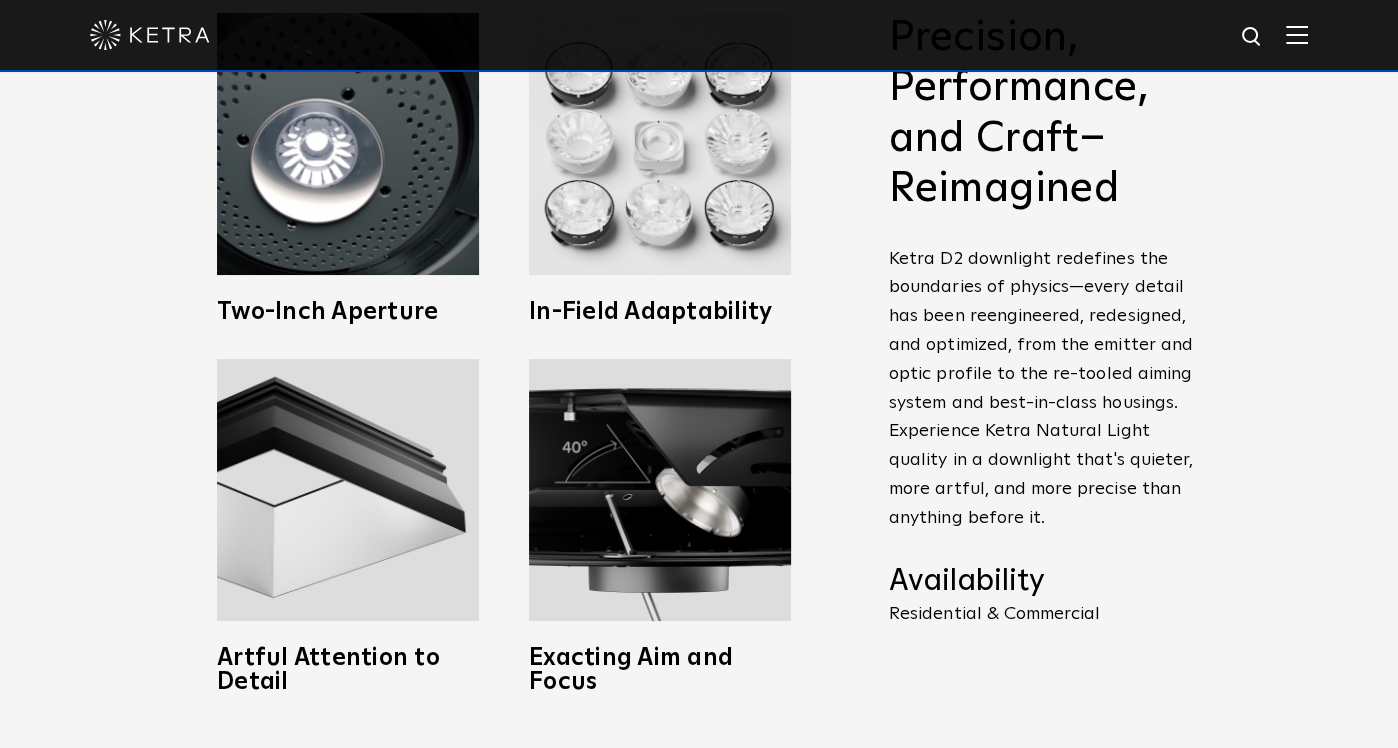 scroll, scrollTop: 868, scrollLeft: 0, axis: vertical 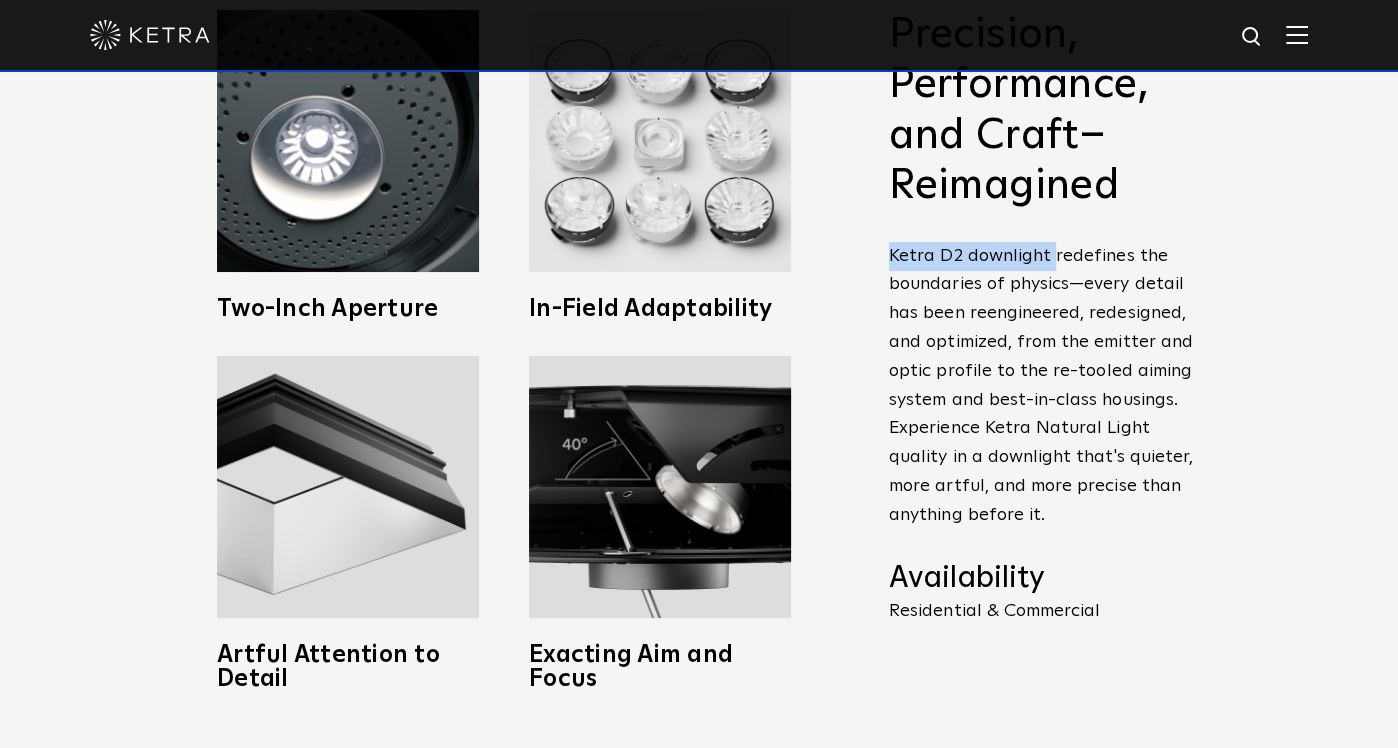 drag, startPoint x: 900, startPoint y: 251, endPoint x: 1051, endPoint y: 249, distance: 151.01324 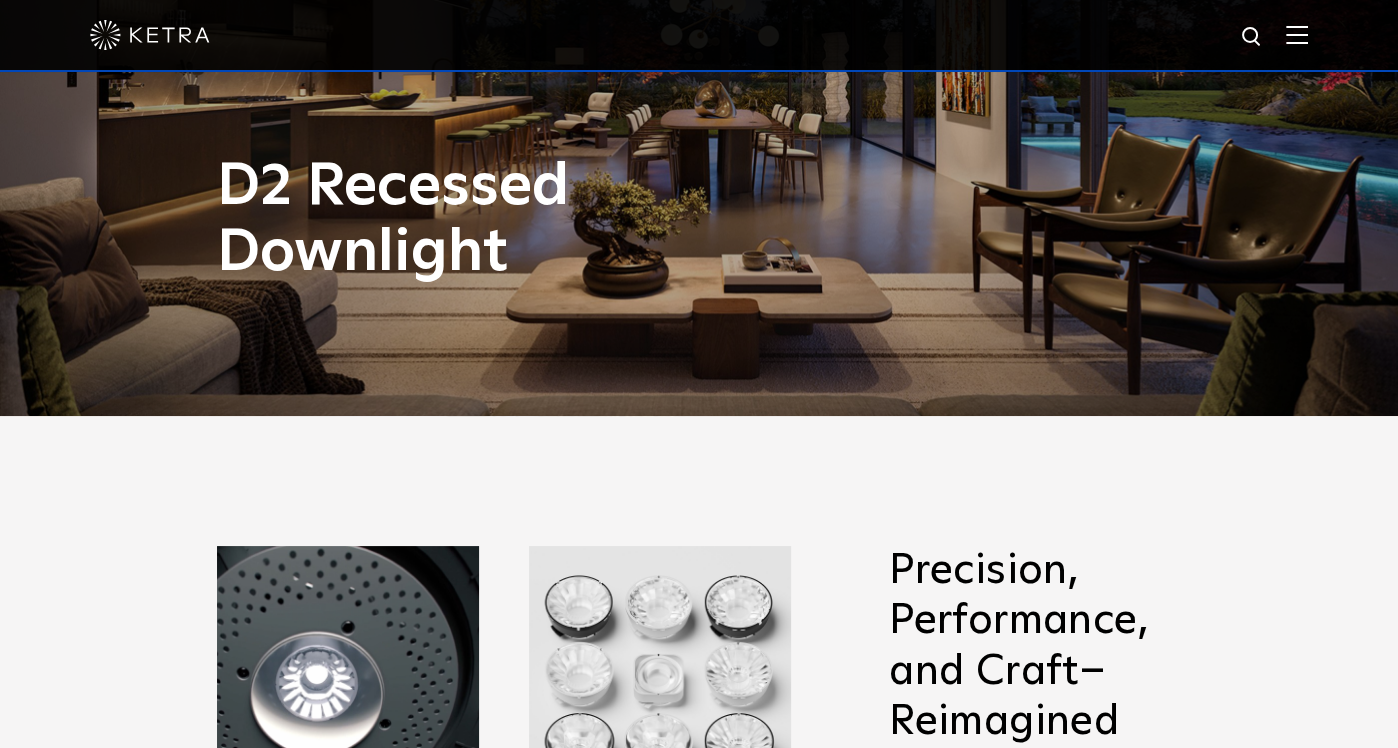 scroll, scrollTop: 0, scrollLeft: 0, axis: both 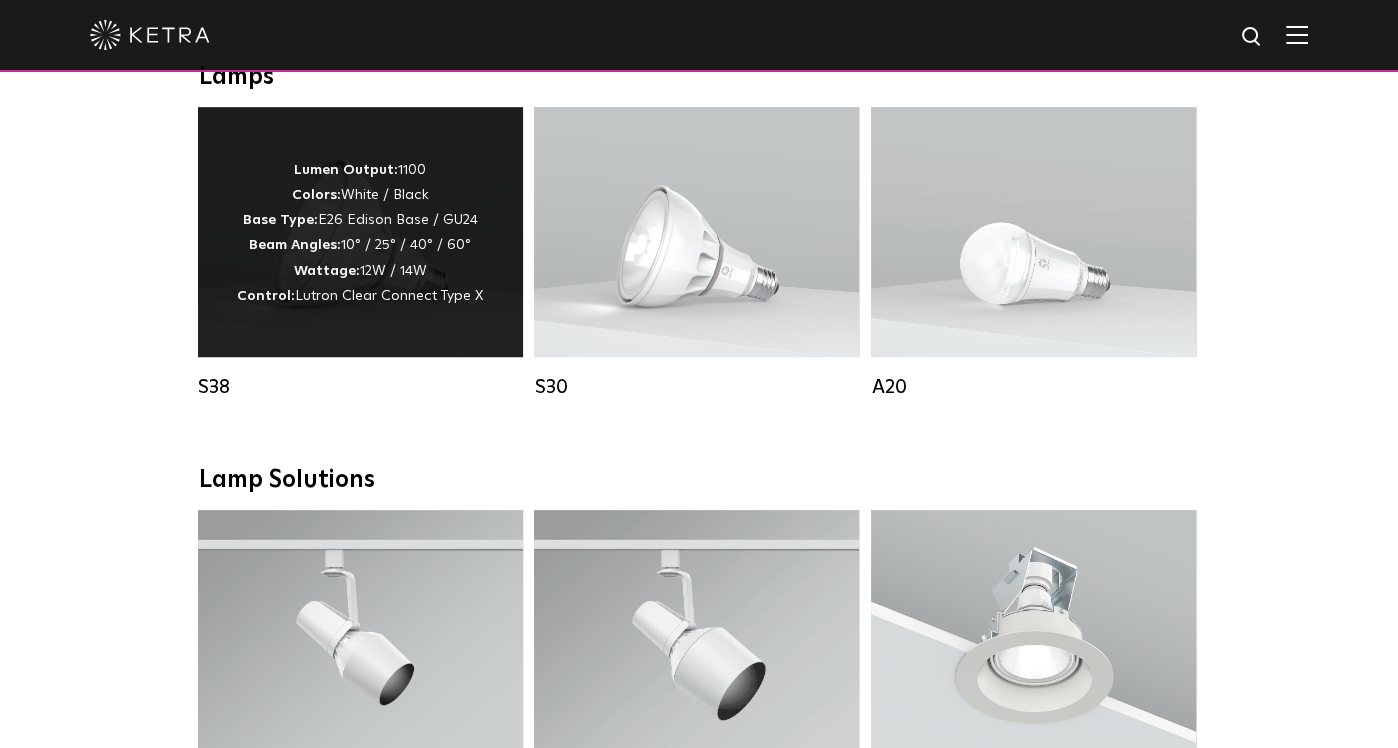 click on "S38" at bounding box center (360, 387) 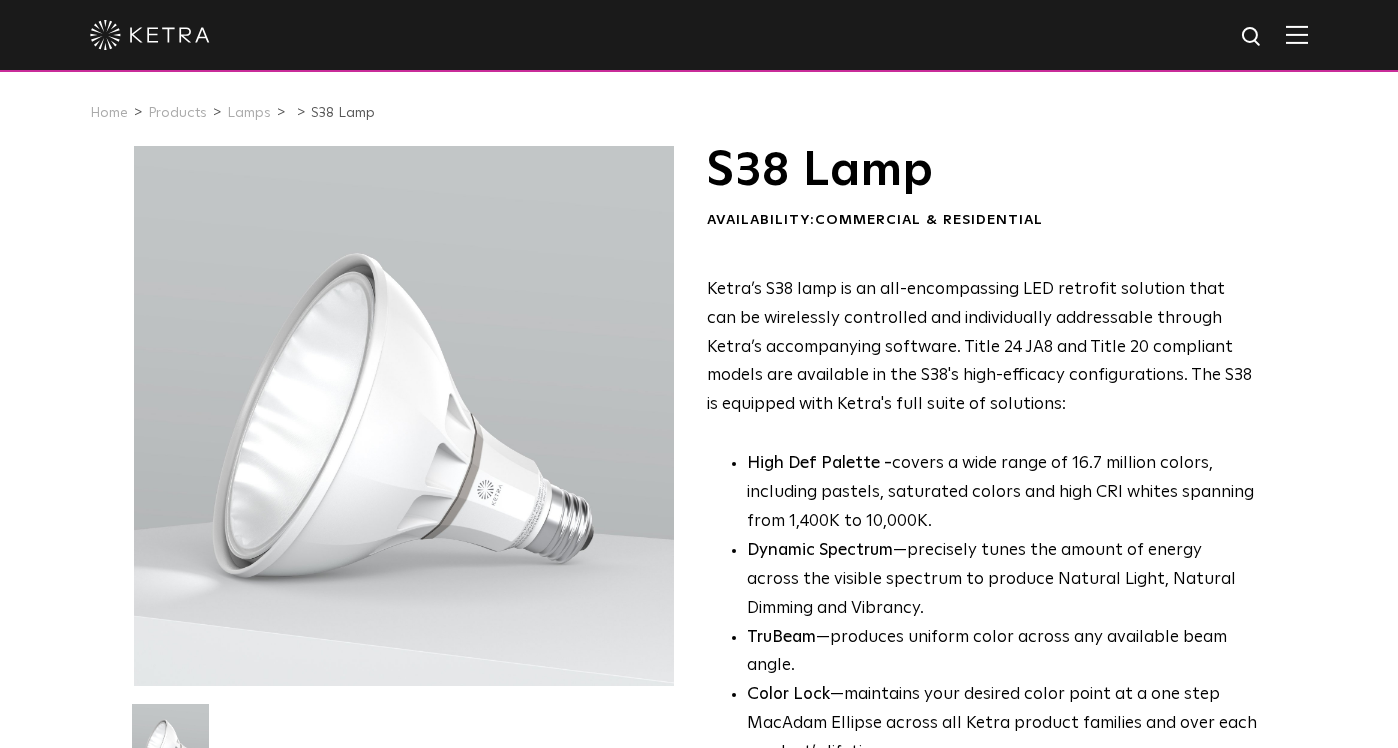 scroll, scrollTop: 0, scrollLeft: 0, axis: both 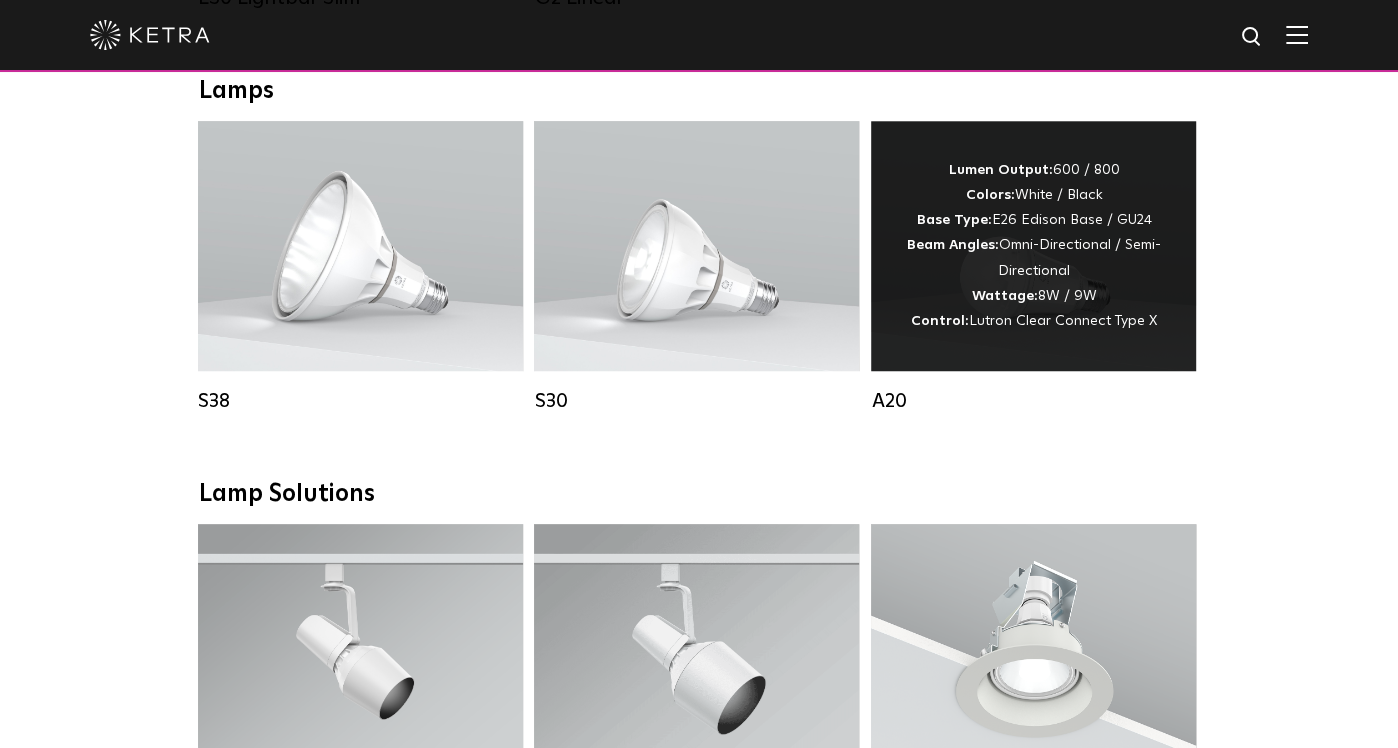 click on "Lumen Output:  600 / 800 Colors:  White / Black Base Type:  E26 Edison Base / GU24 Beam Angles:  Omni-Directional / Semi-Directional Wattage:  8W / 9W Control:  Lutron Clear Connect Type X" at bounding box center [1033, 246] 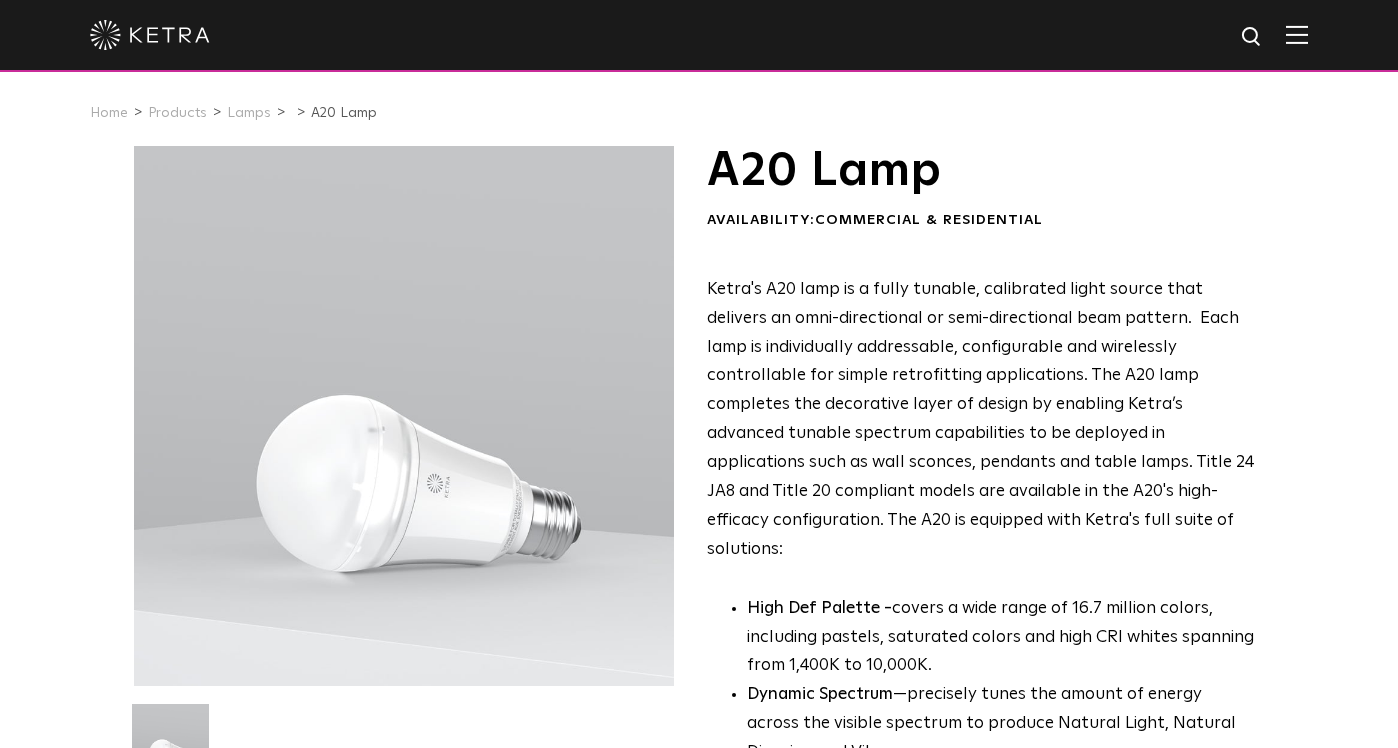 scroll, scrollTop: 0, scrollLeft: 0, axis: both 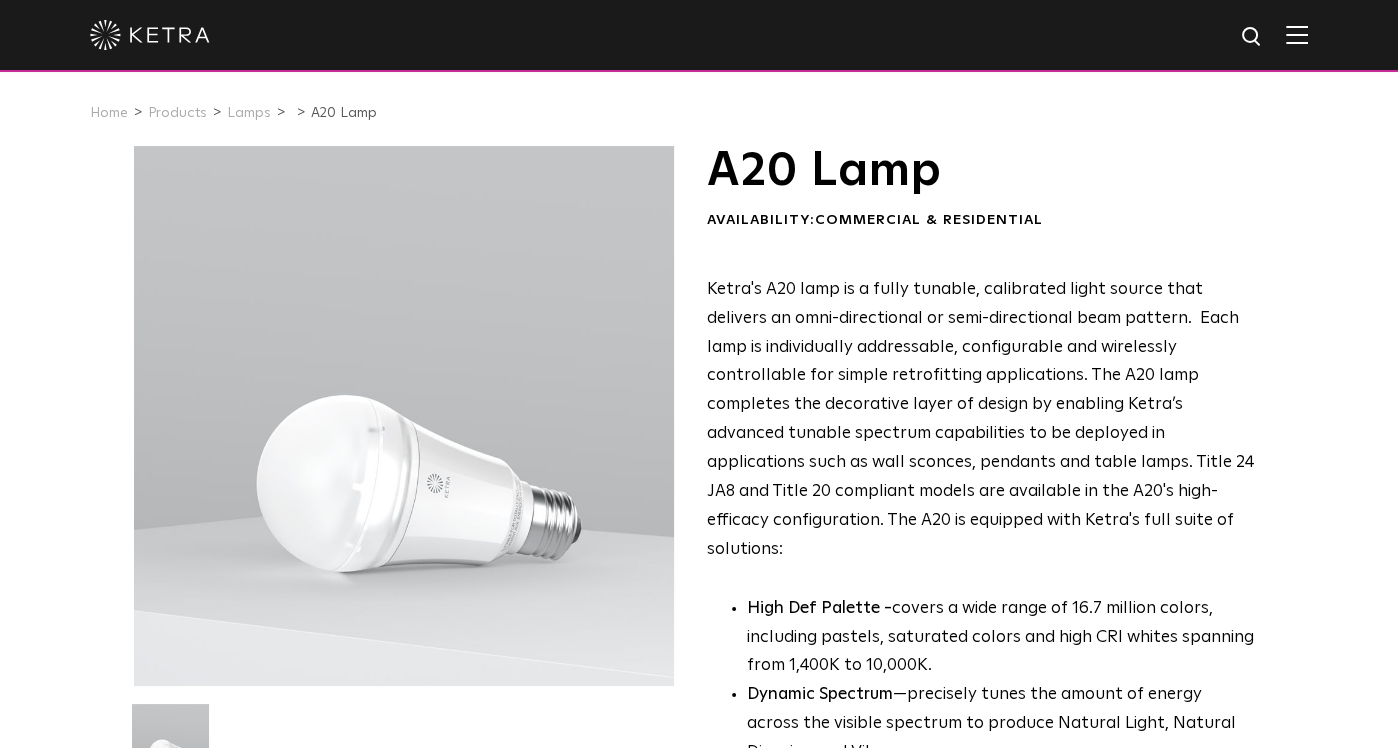 click on "Ketra's A20 lamp is a fully tunable, calibrated light source that delivers an omni-directional or semi-directional beam pattern.  Each lamp is individually addressable, configurable and wirelessly controllable for simple retrofitting applications. The A20 lamp completes the decorative layer of design by enabling Ketra’s advanced tunable spectrum capabilities to be deployed in applications such as wall sconces, pendants and table lamps. Title 24 JA8 and Title 20 compliant models are available in the A20's high-efficacy configuration. The A20 is equipped with Ketra's full suite of solutions:" at bounding box center (982, 420) 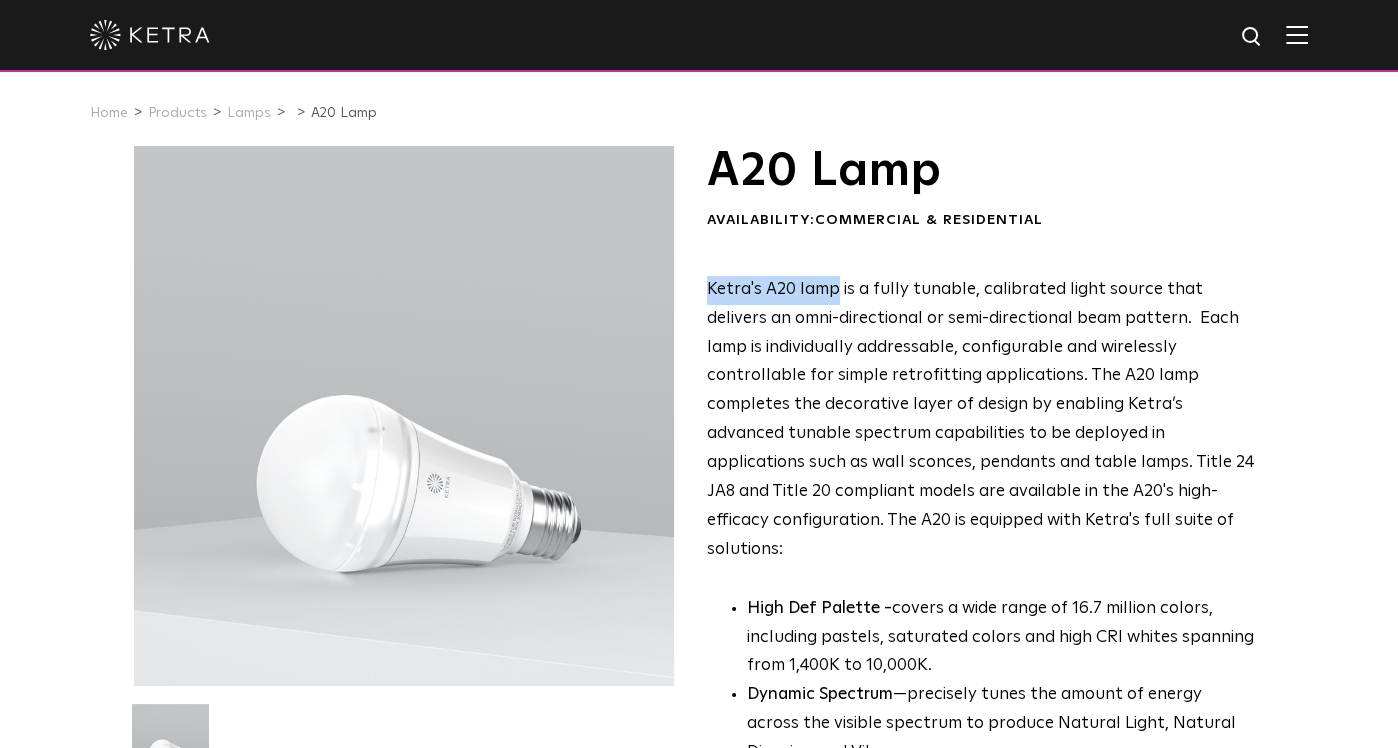 drag, startPoint x: 704, startPoint y: 287, endPoint x: 834, endPoint y: 290, distance: 130.0346 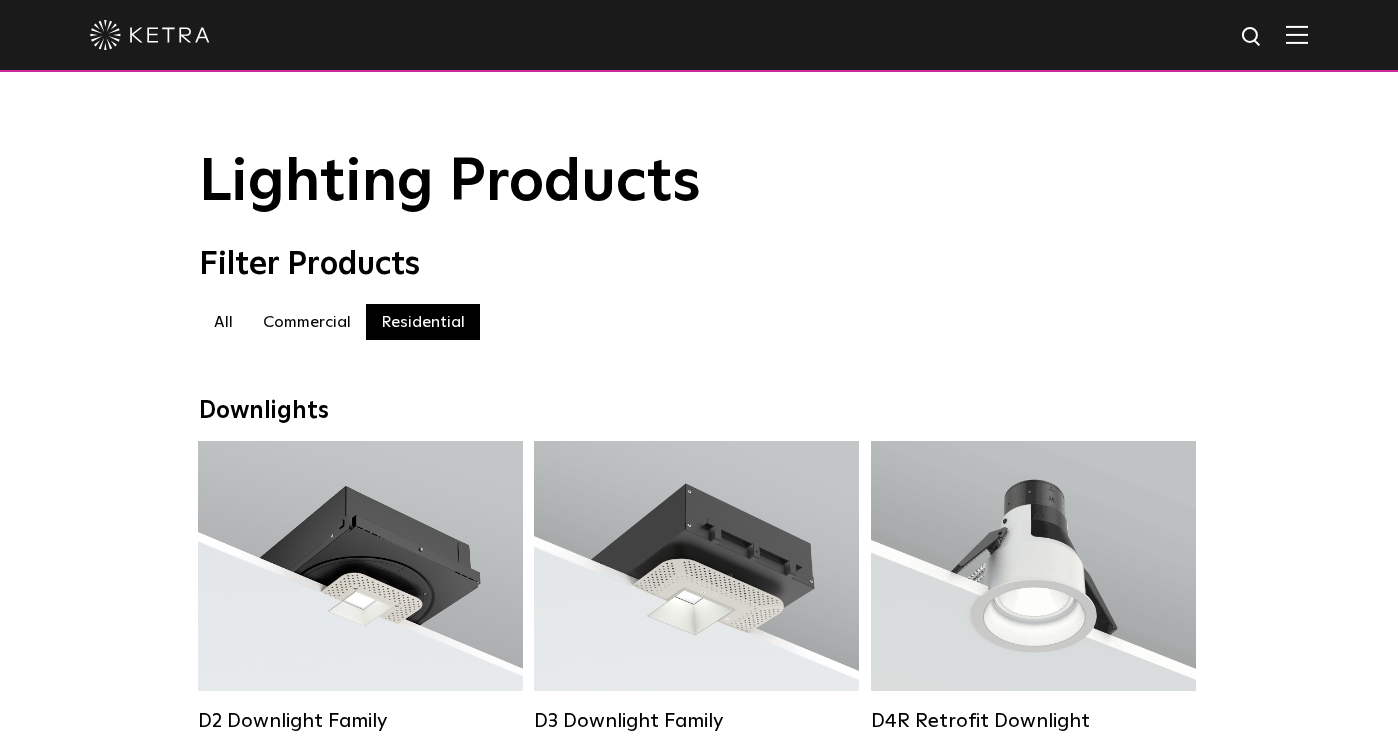 scroll, scrollTop: 1126, scrollLeft: 0, axis: vertical 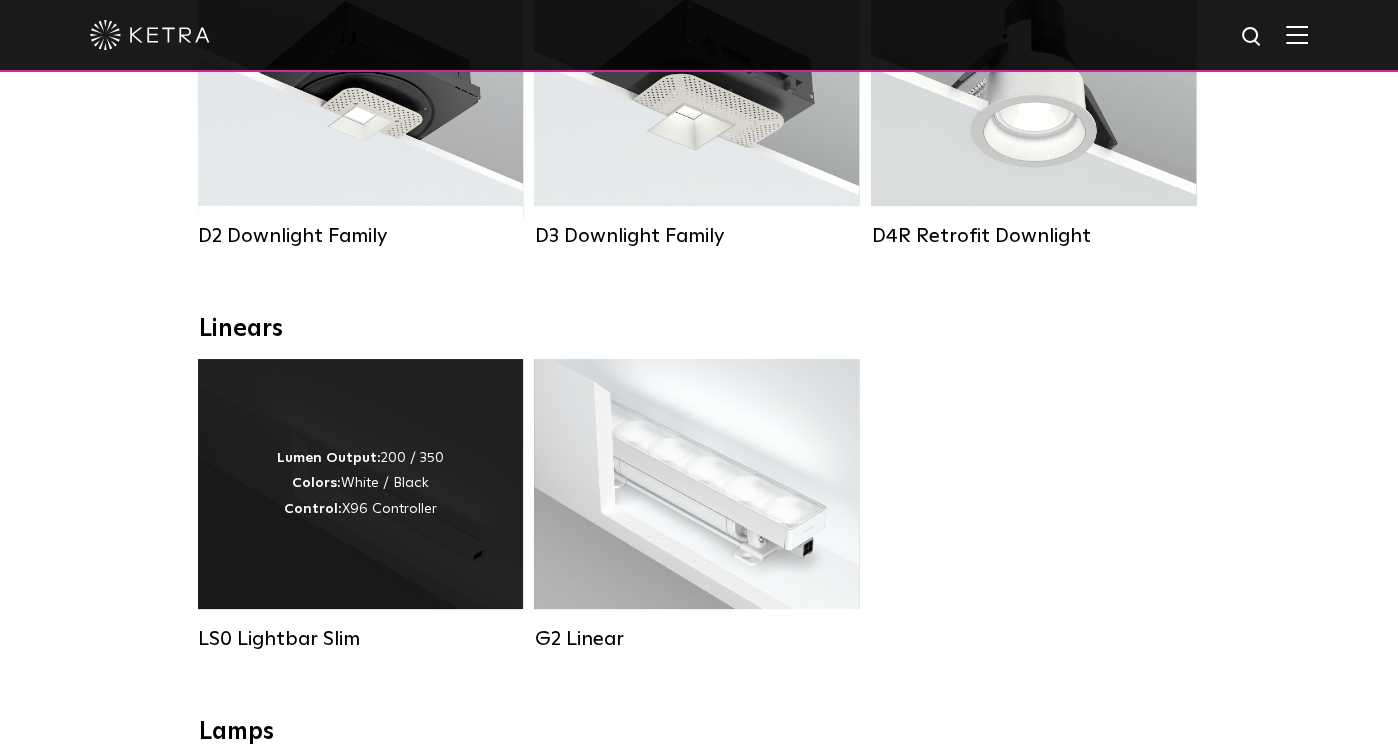 click on "Lumen Output:  200 / 350 Colors:  White / Black Control:  X96 Controller" at bounding box center [360, 484] 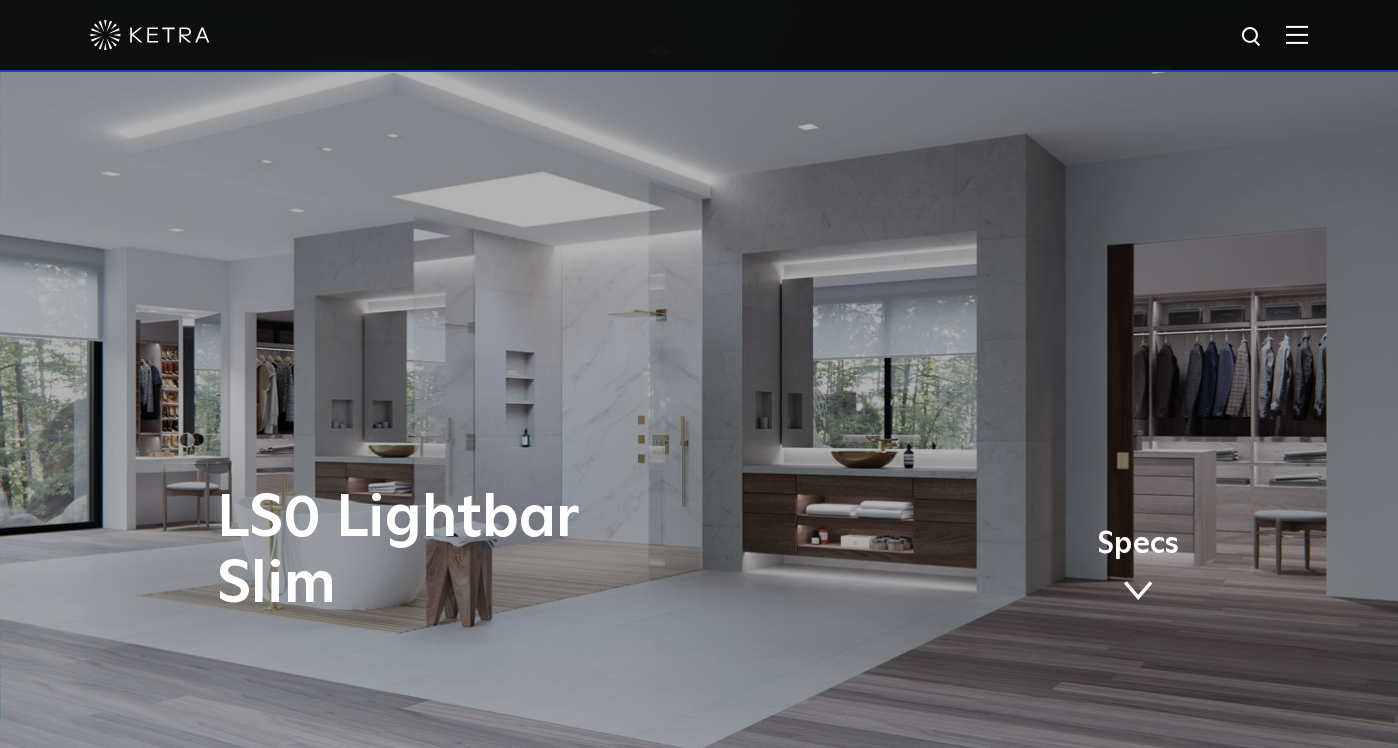 scroll, scrollTop: 0, scrollLeft: 0, axis: both 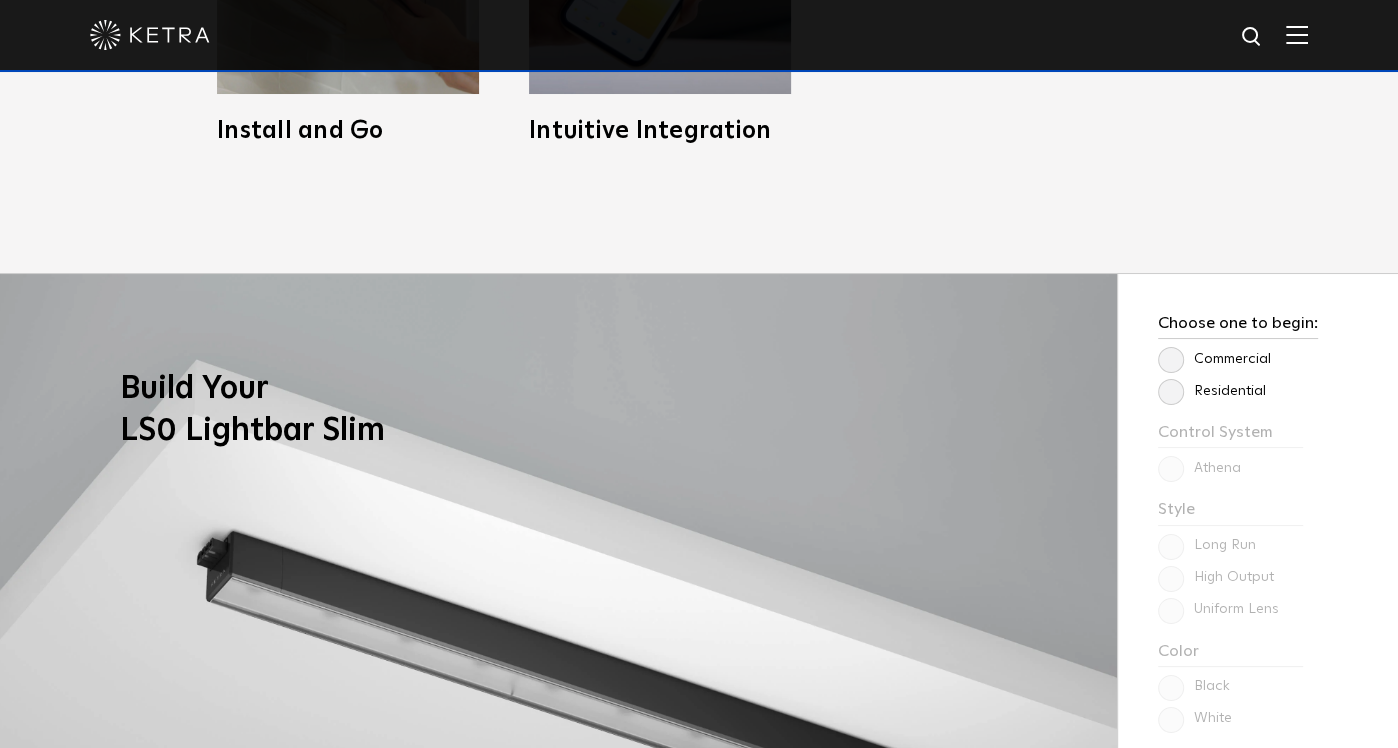 click on "Residential" at bounding box center [1212, 391] 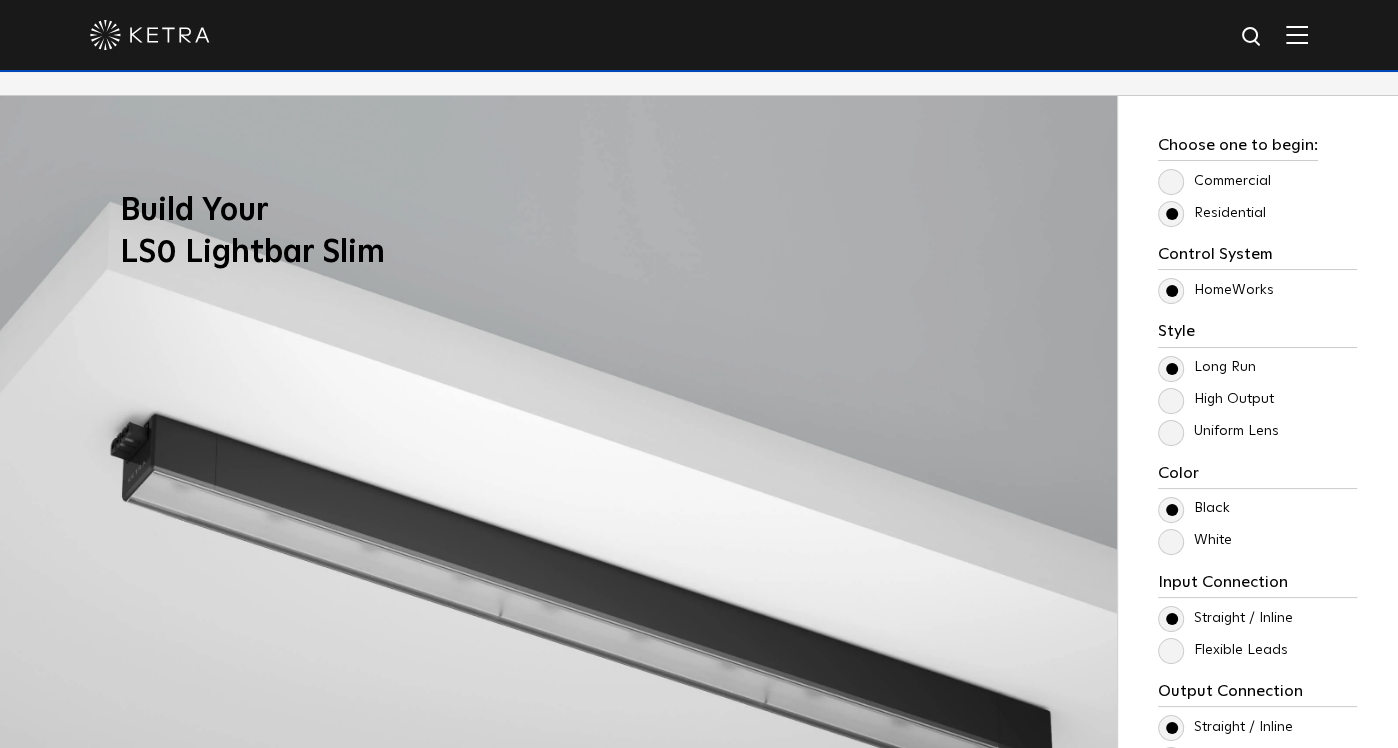 scroll, scrollTop: 1481, scrollLeft: 0, axis: vertical 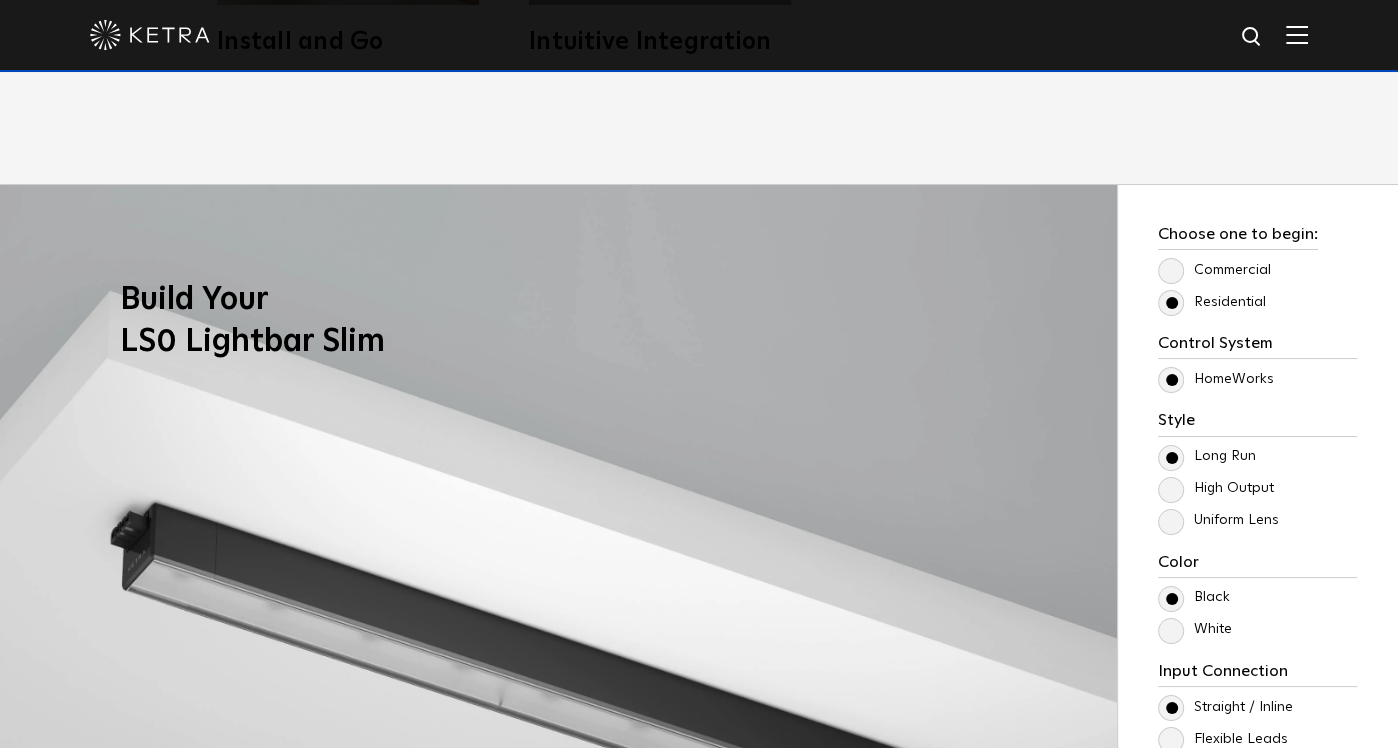click on "High Output" at bounding box center [1216, 488] 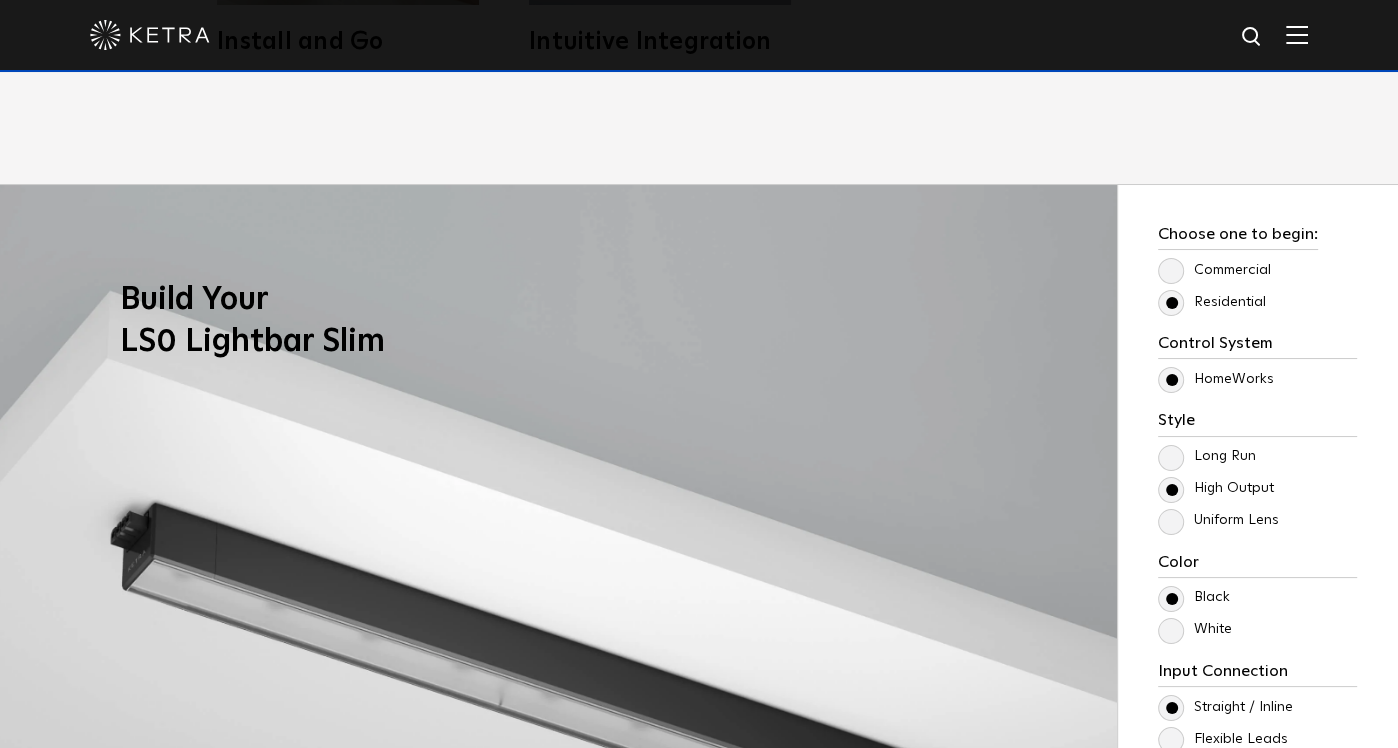 click on "Long Run" at bounding box center [1207, 456] 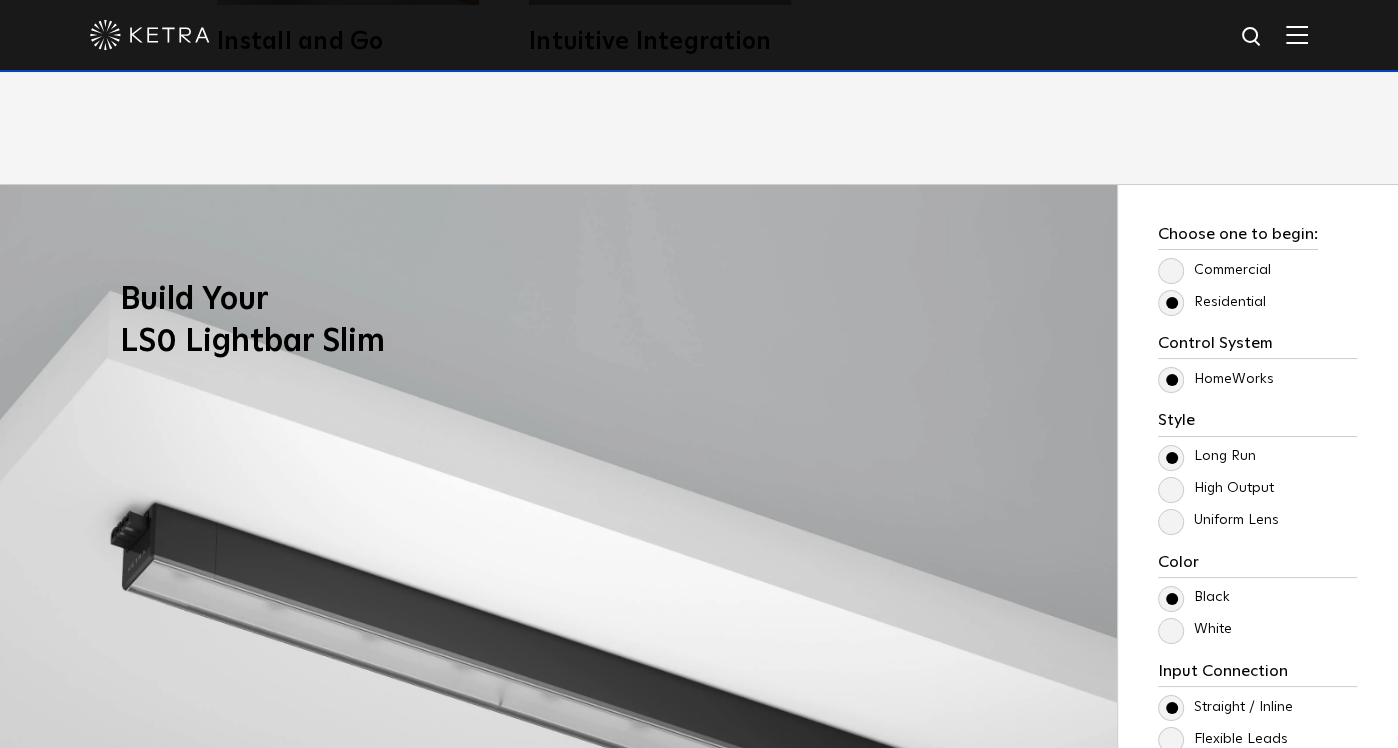 click on "HomeWorks" at bounding box center (1216, 379) 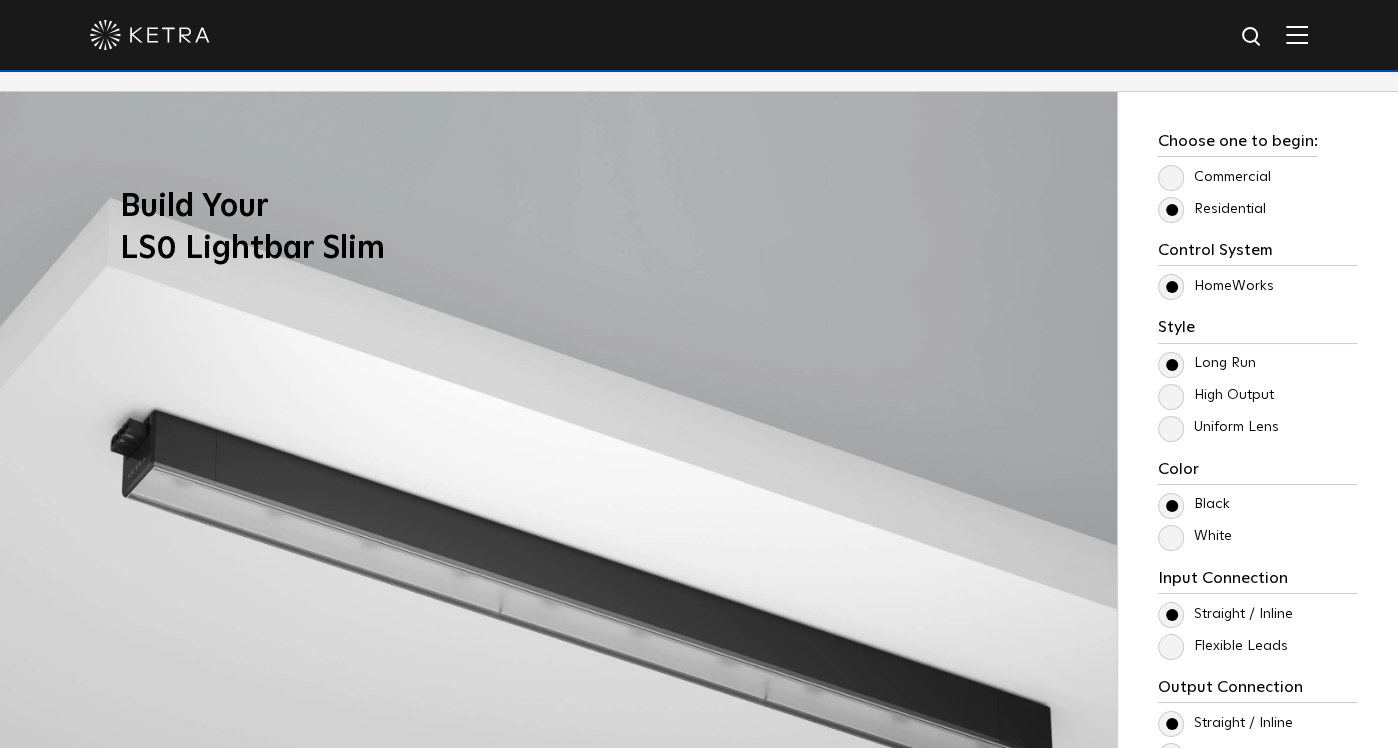scroll, scrollTop: 1575, scrollLeft: 0, axis: vertical 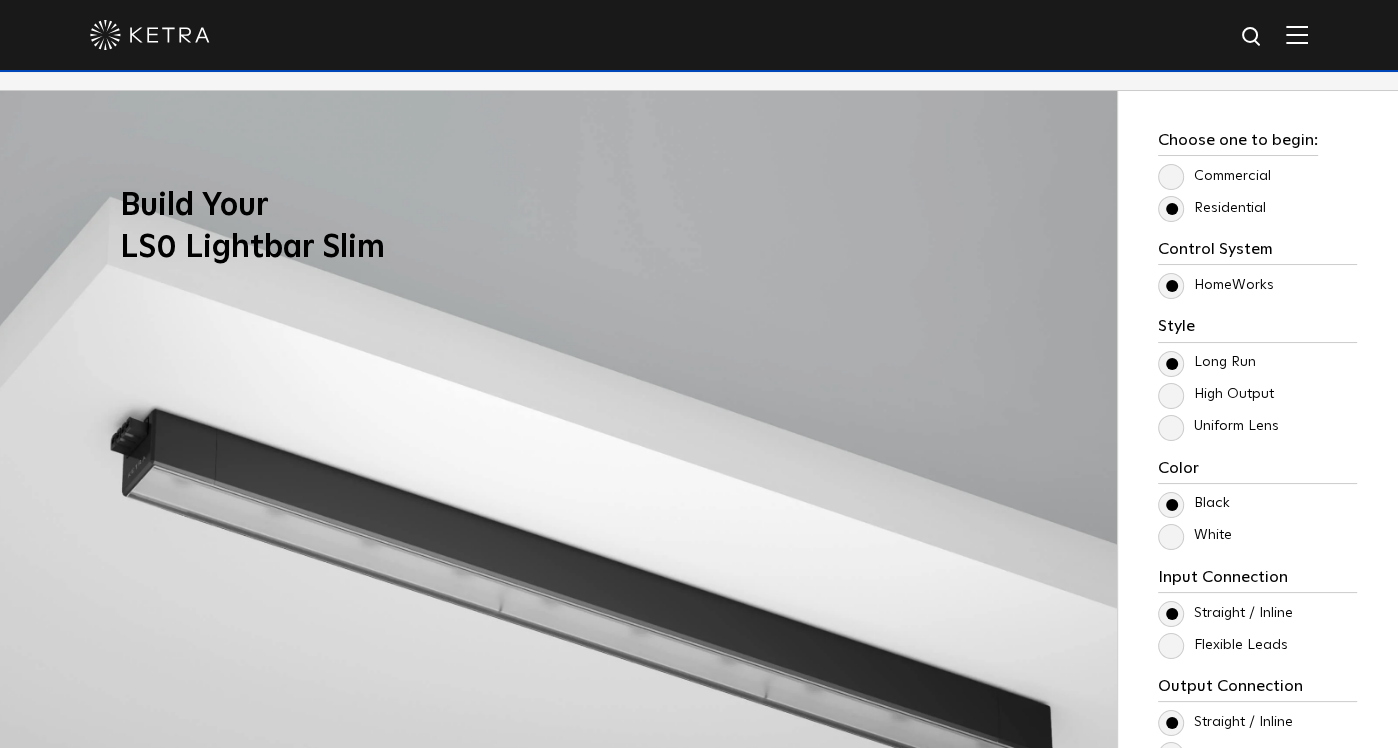 click on "Control System
Athena
HomeWorks
Style
Long Run
High Output
Uniform Lens
Color
3W" at bounding box center [1257, 616] 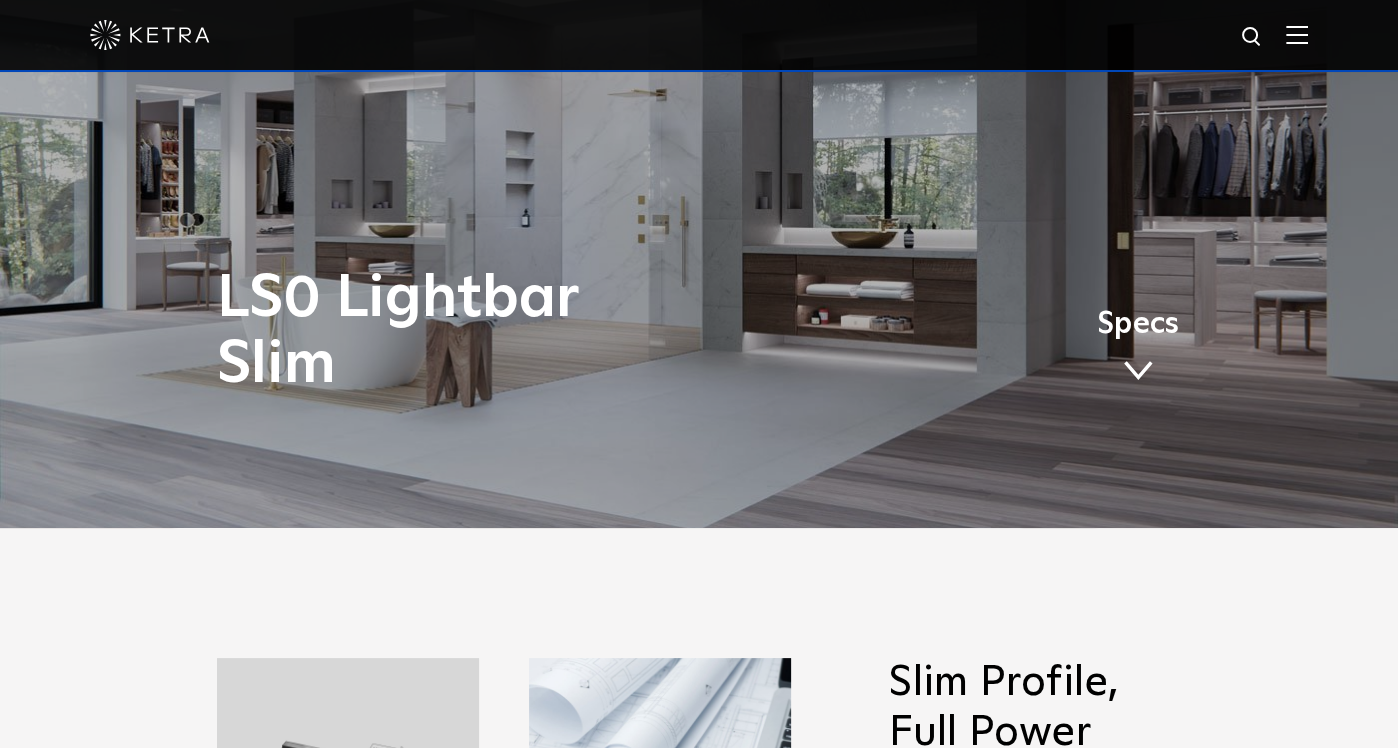 scroll, scrollTop: 220, scrollLeft: 0, axis: vertical 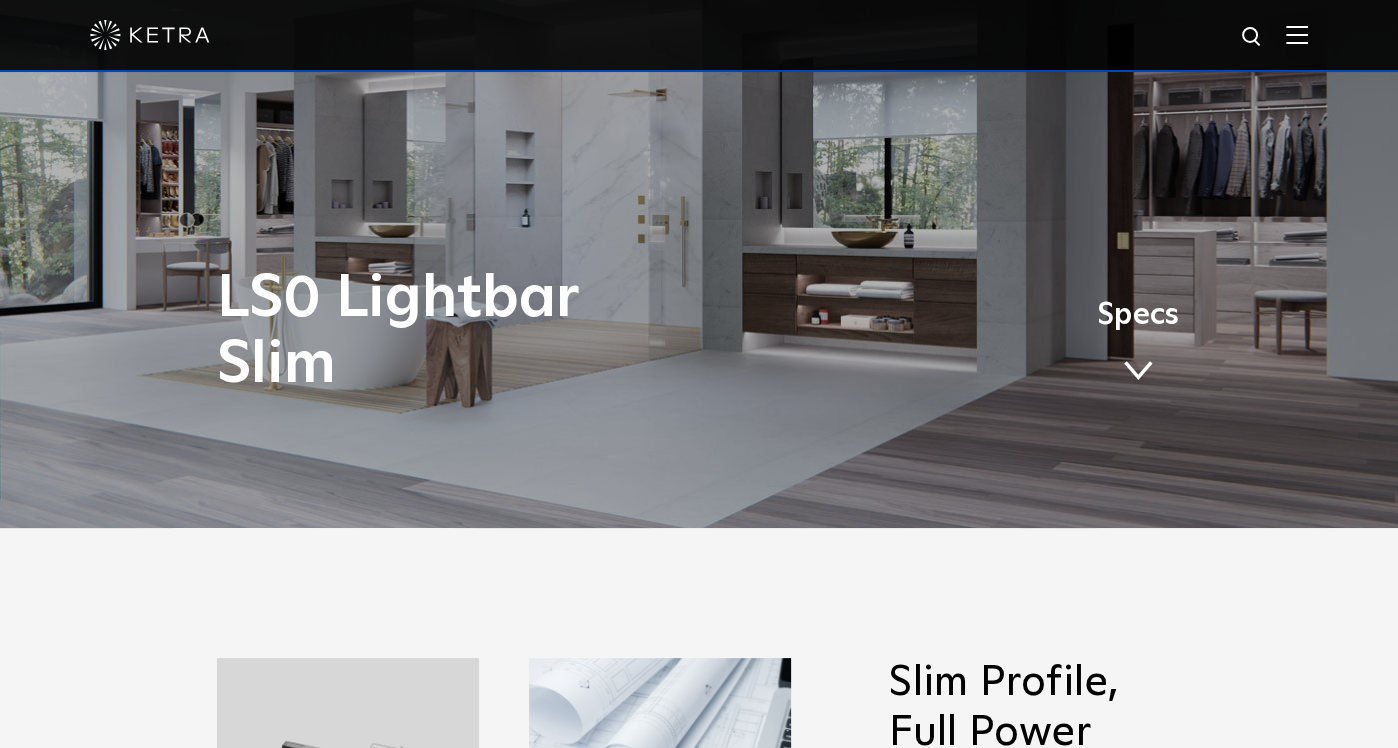 click at bounding box center (1138, 371) 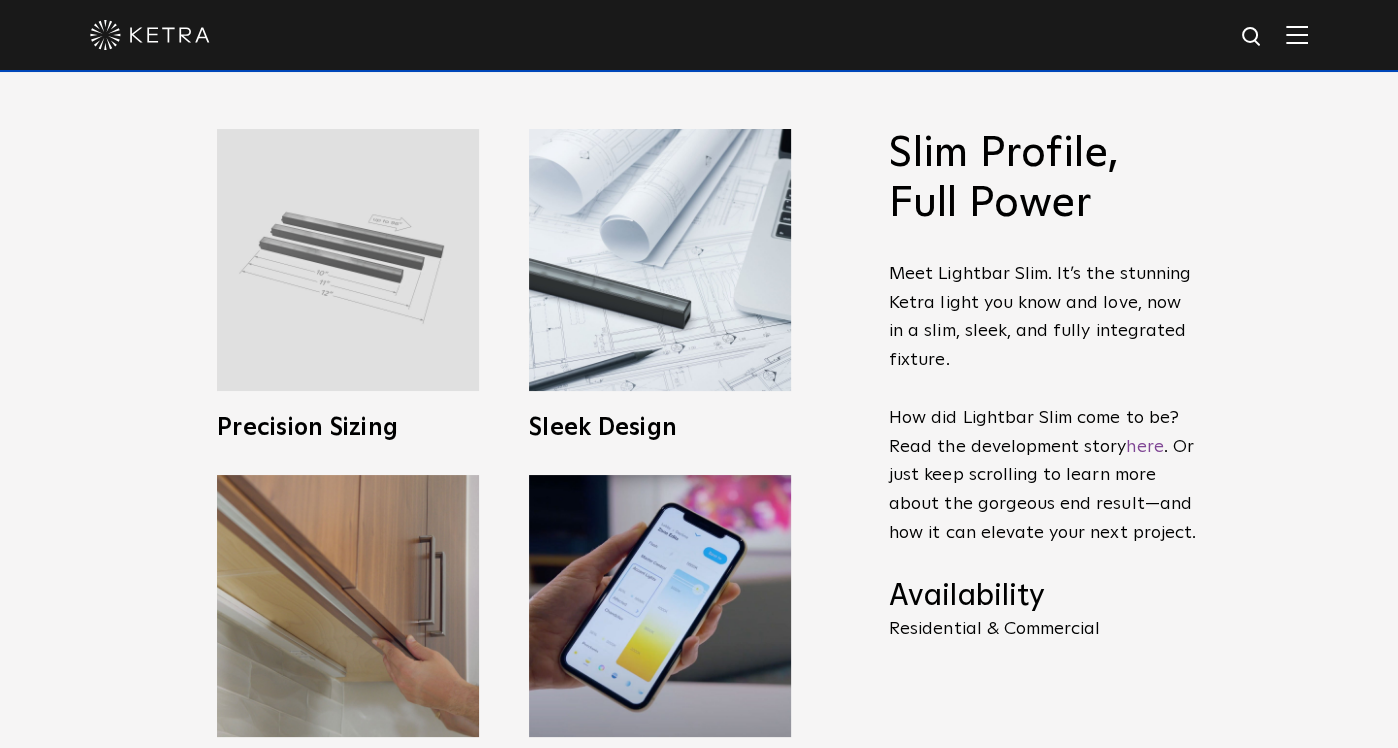 scroll, scrollTop: 762, scrollLeft: 0, axis: vertical 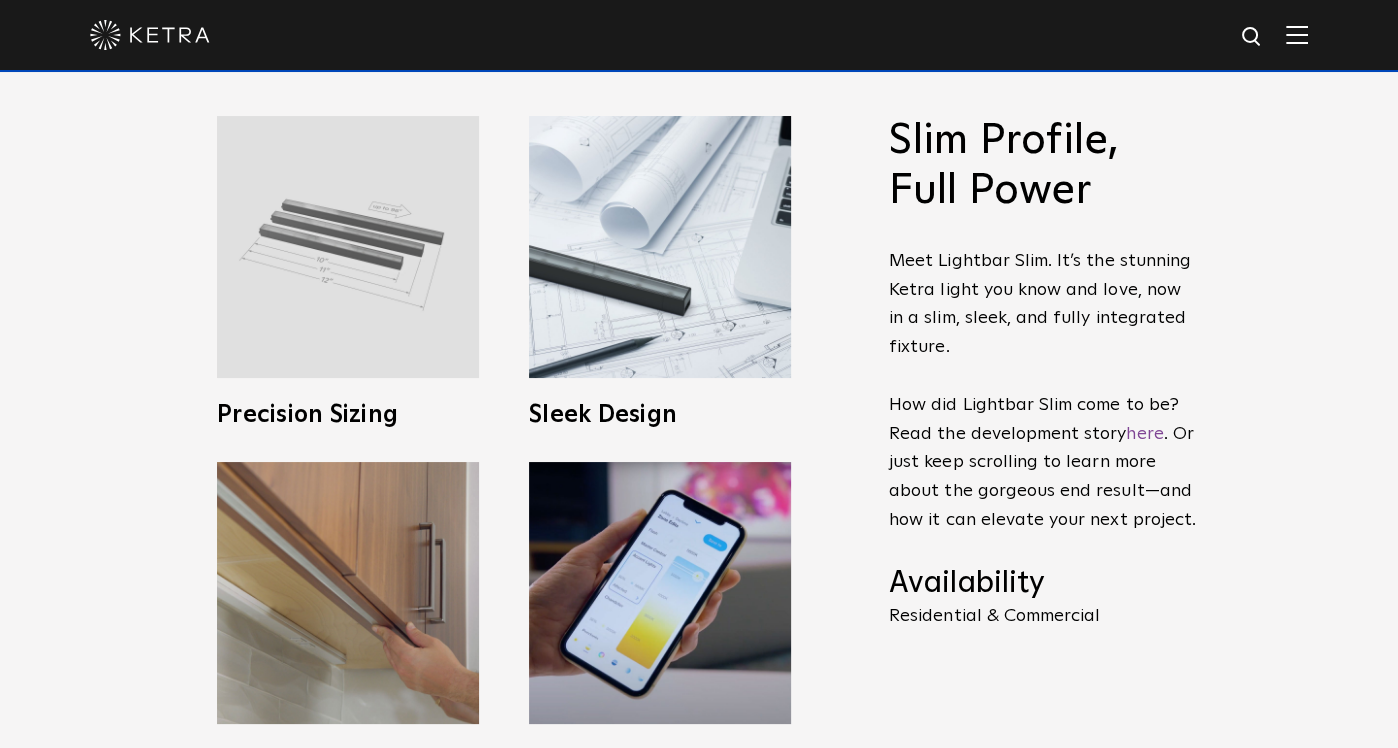 click at bounding box center (348, 247) 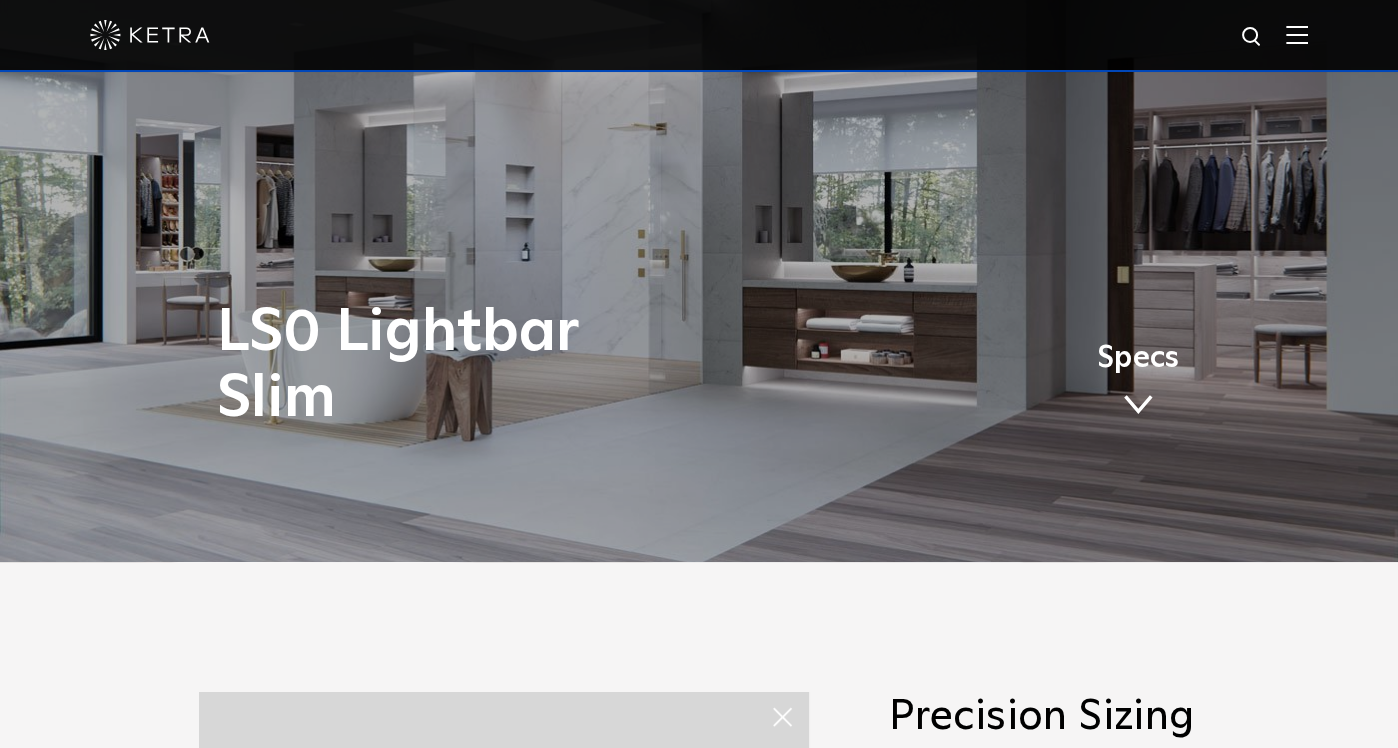 scroll, scrollTop: 0, scrollLeft: 0, axis: both 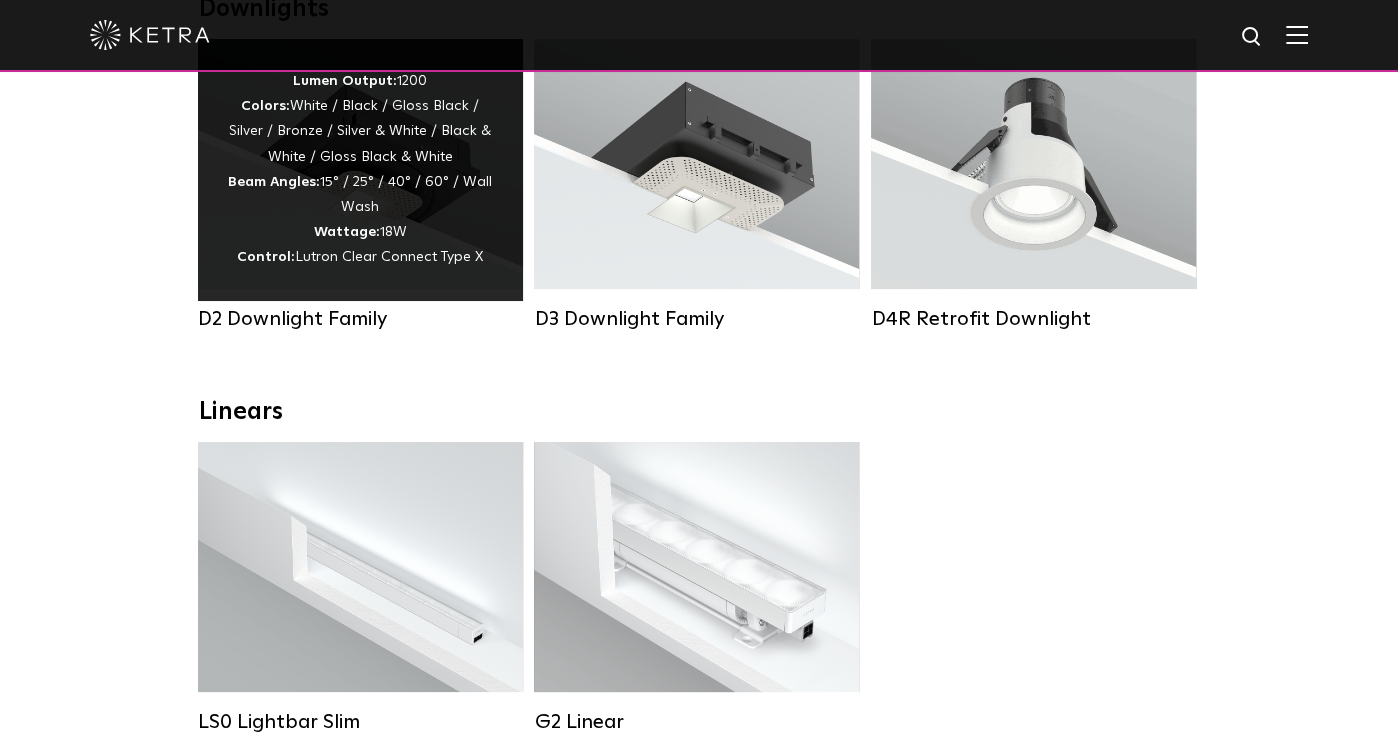 click on "Lumen Output:  1200 Colors:  White / Black / Gloss Black / Silver / Bronze / Silver & White / Black & White / Gloss Black & White  Beam Angles:  15° / 25° / 40° / 60° / Wall Wash Wattage:  18W Control:  Lutron Clear Connect Type X" at bounding box center (360, 170) 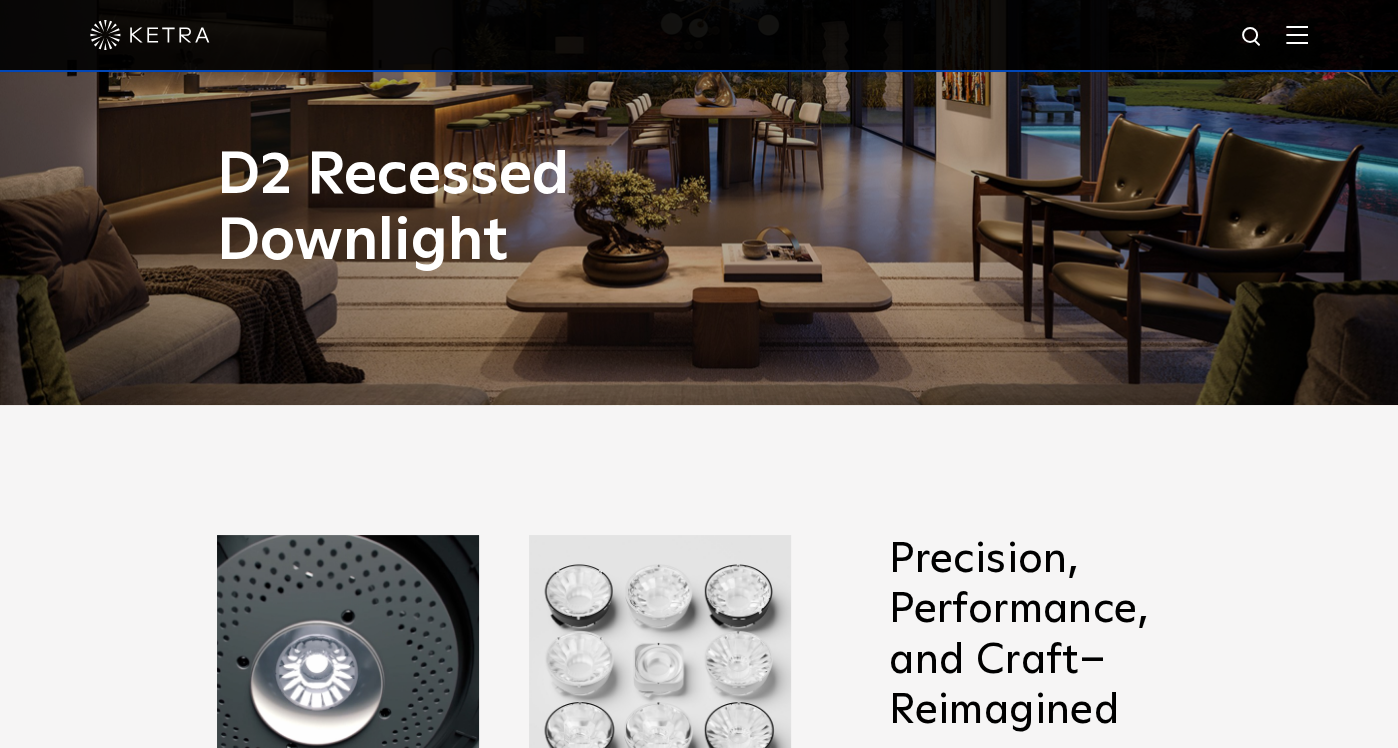 scroll, scrollTop: 456, scrollLeft: 0, axis: vertical 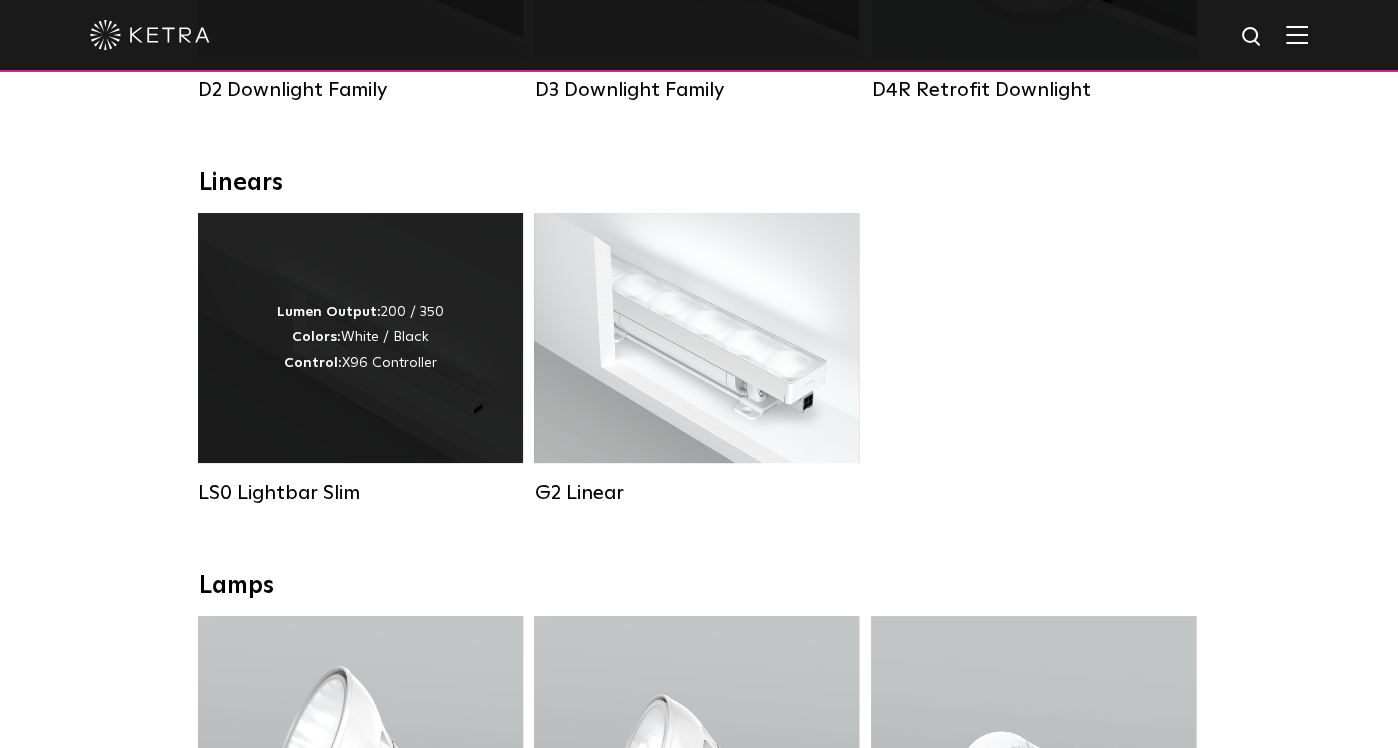 click on "Lumen Output:  200 / 350 Colors:  White / Black Control:  X96 Controller" at bounding box center [360, 338] 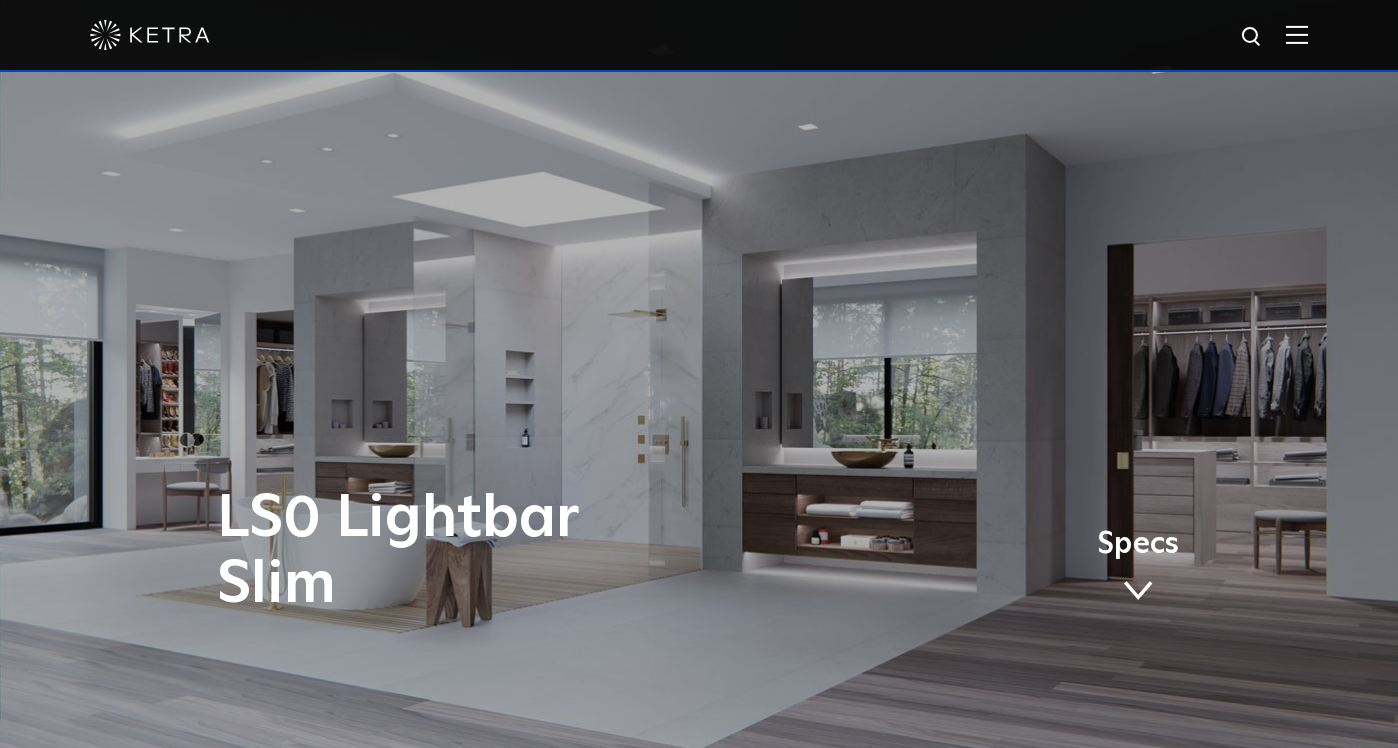 scroll, scrollTop: 0, scrollLeft: 0, axis: both 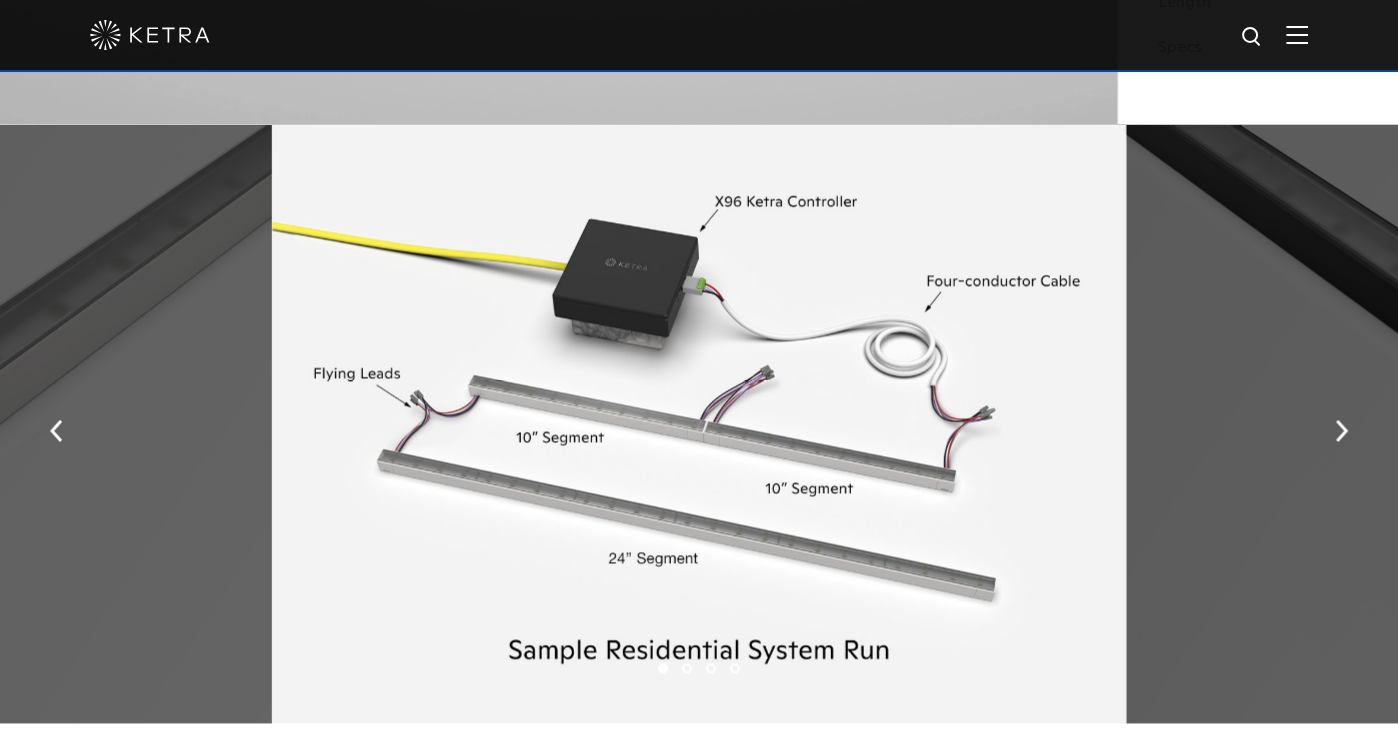 click at bounding box center [699, 424] 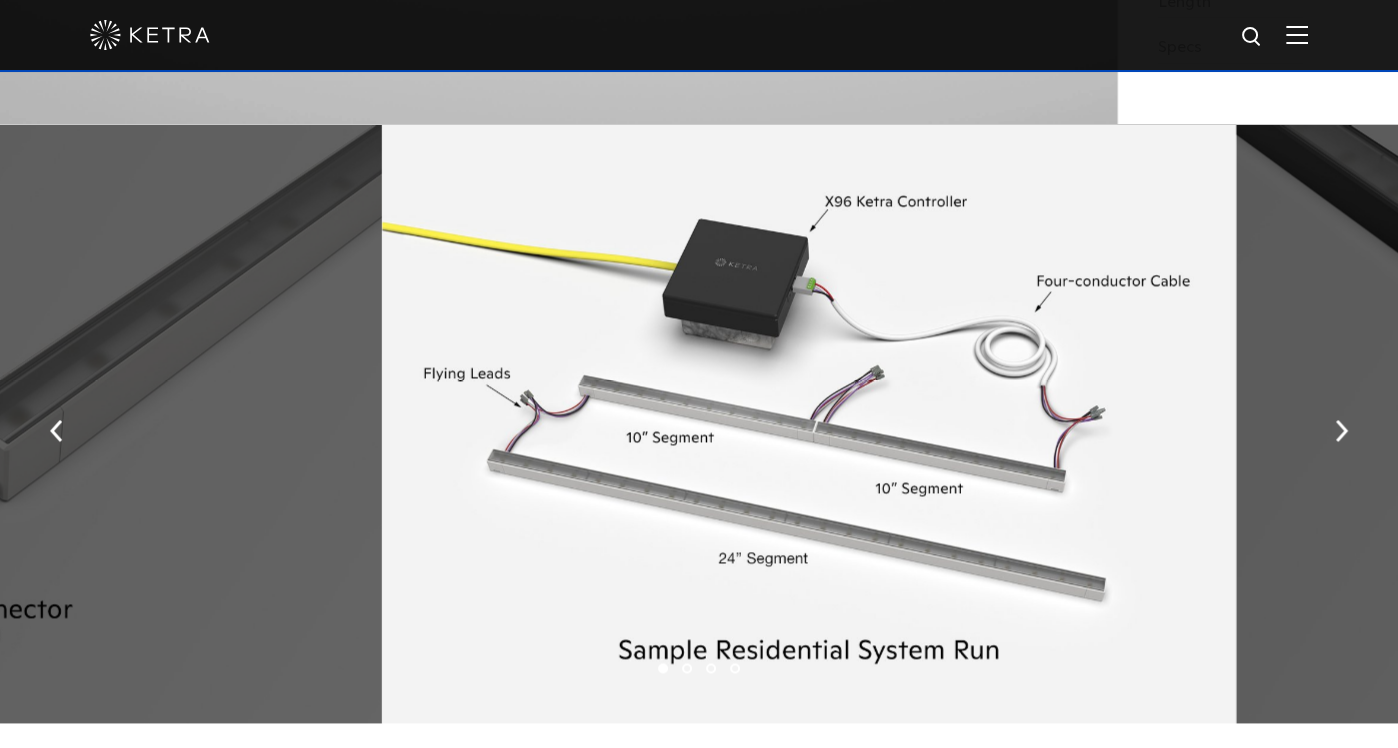 drag, startPoint x: 608, startPoint y: 553, endPoint x: 709, endPoint y: 548, distance: 101.12369 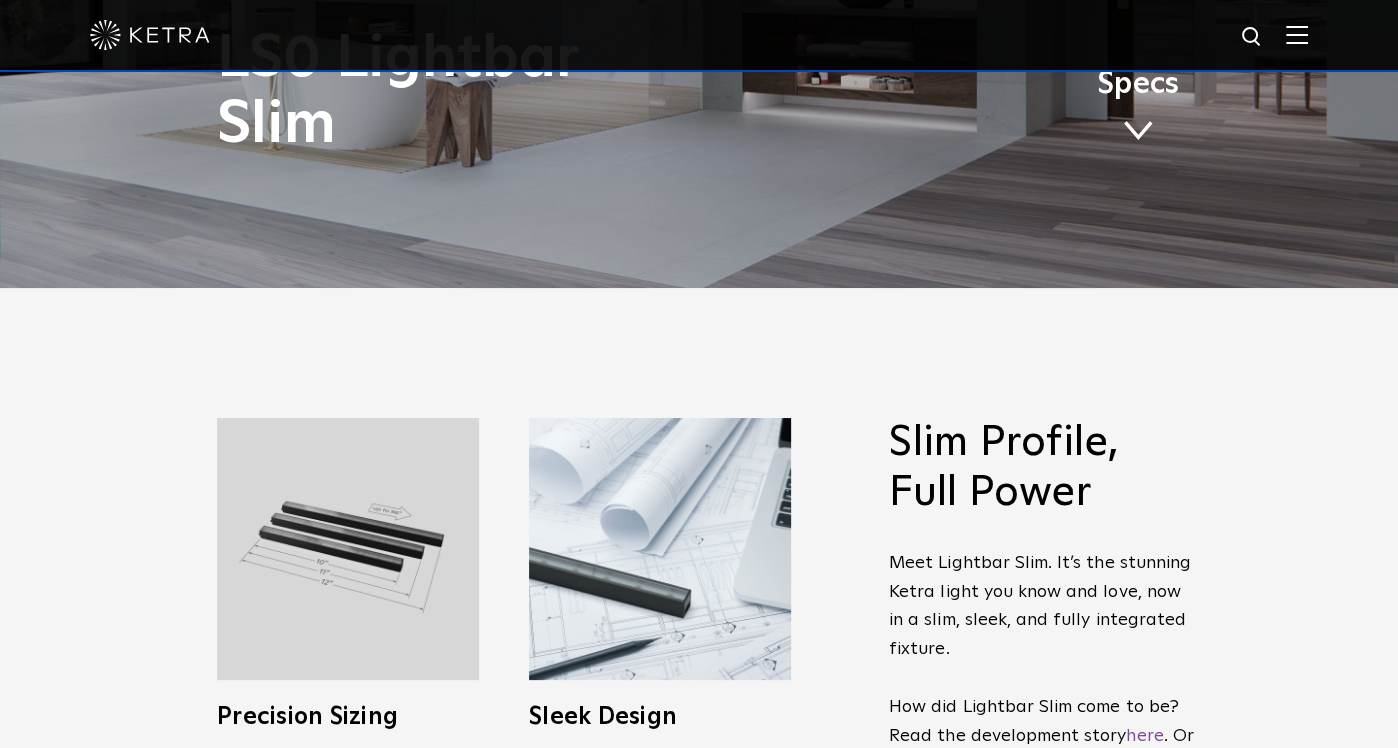 scroll, scrollTop: 0, scrollLeft: 0, axis: both 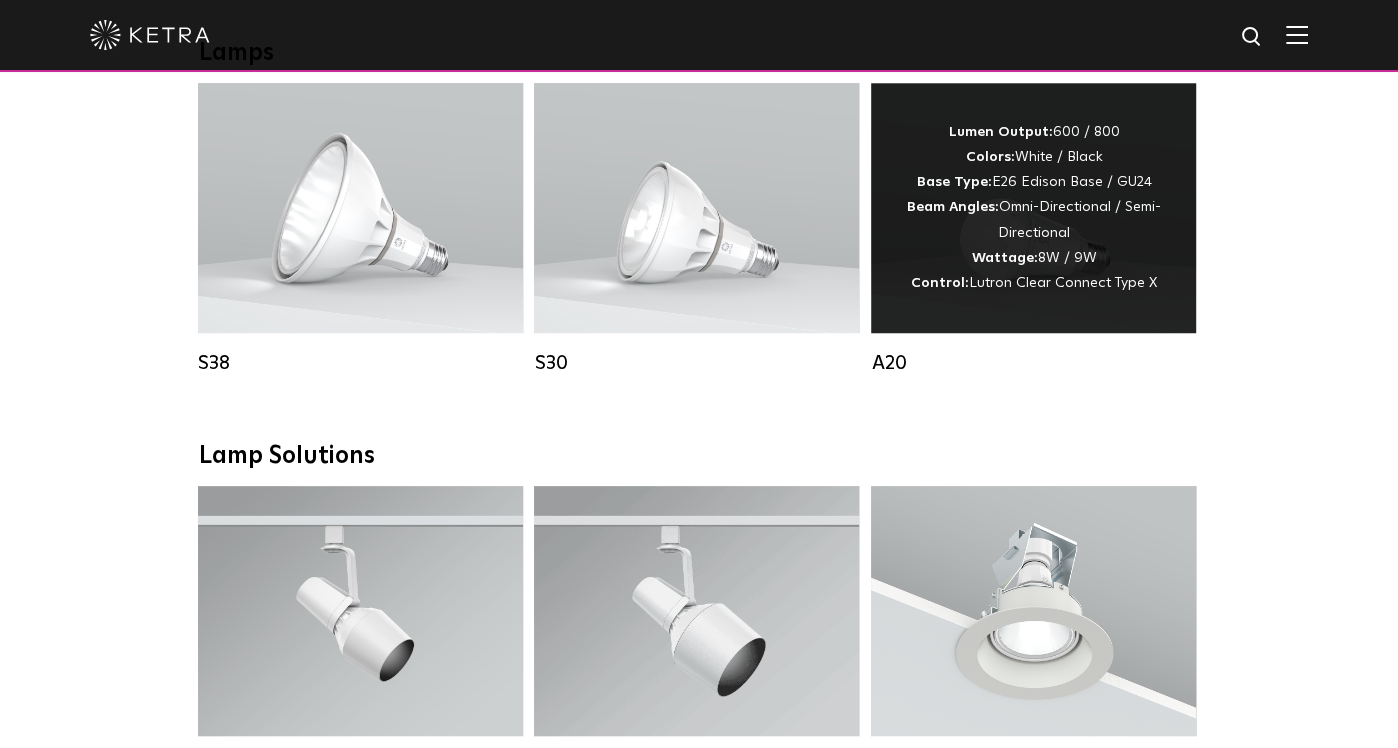 click on "A20" at bounding box center (1033, 229) 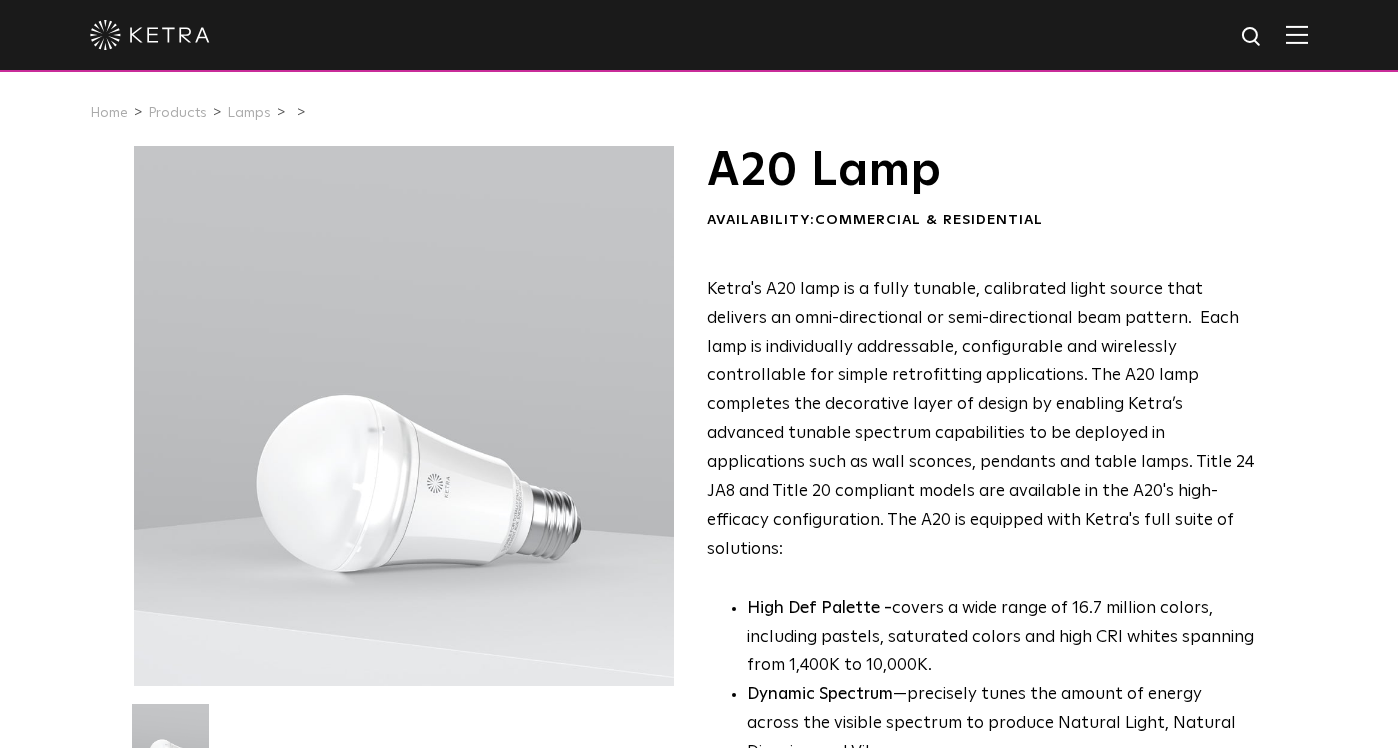 scroll, scrollTop: 0, scrollLeft: 0, axis: both 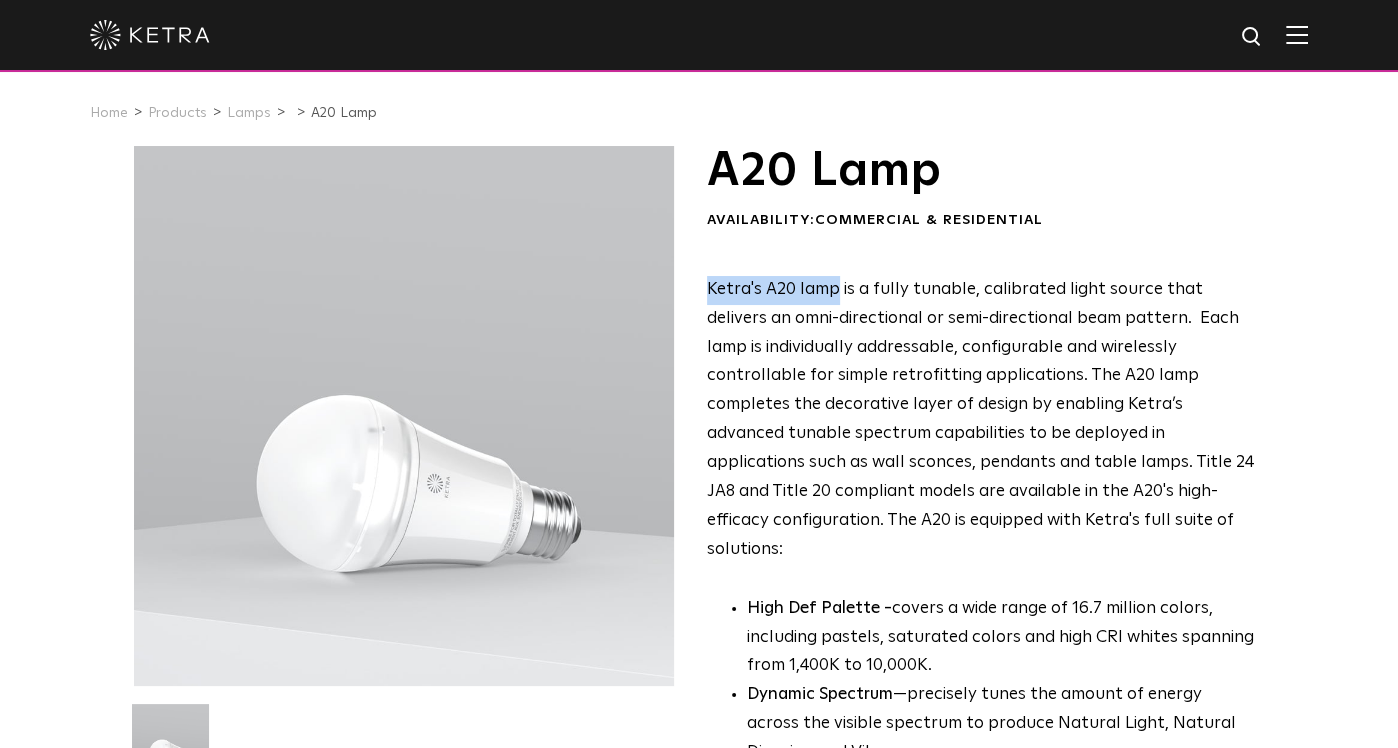 drag, startPoint x: 723, startPoint y: 286, endPoint x: 833, endPoint y: 287, distance: 110.00455 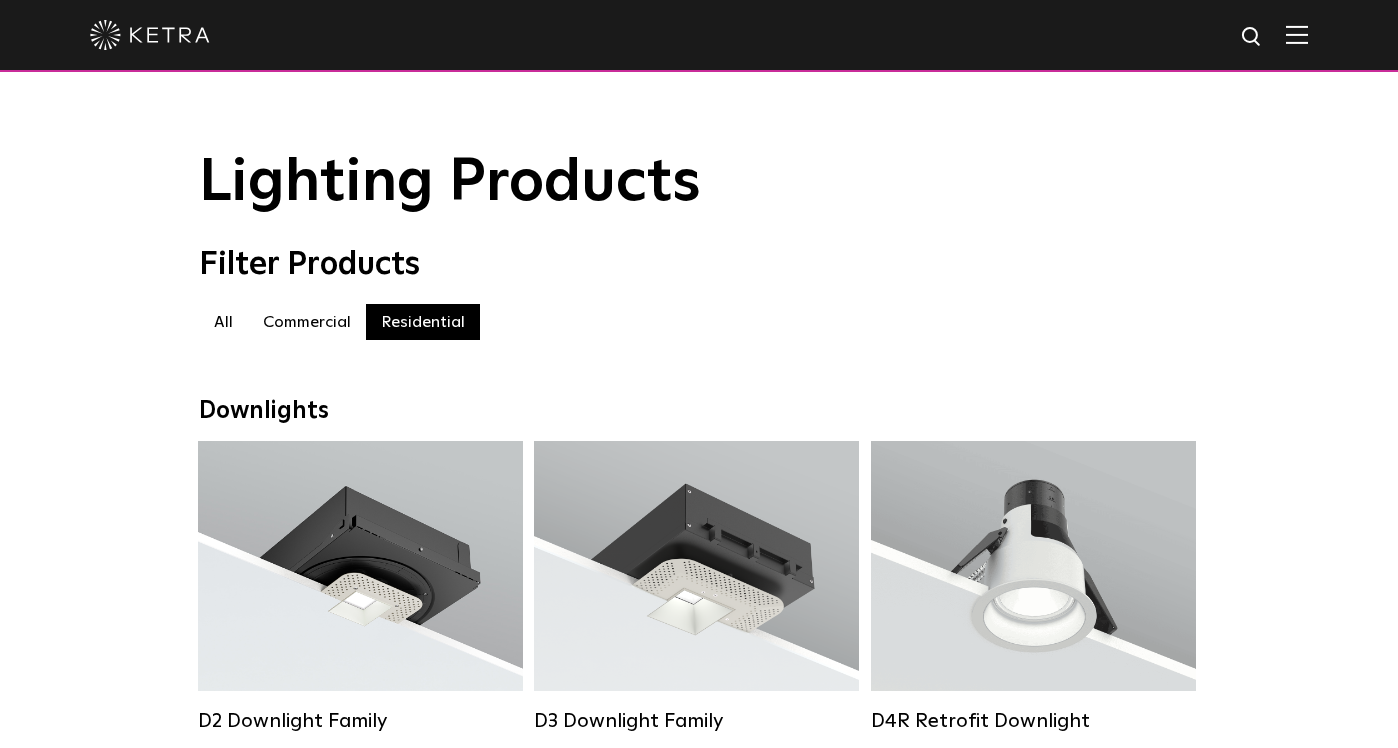 scroll, scrollTop: 1694, scrollLeft: 0, axis: vertical 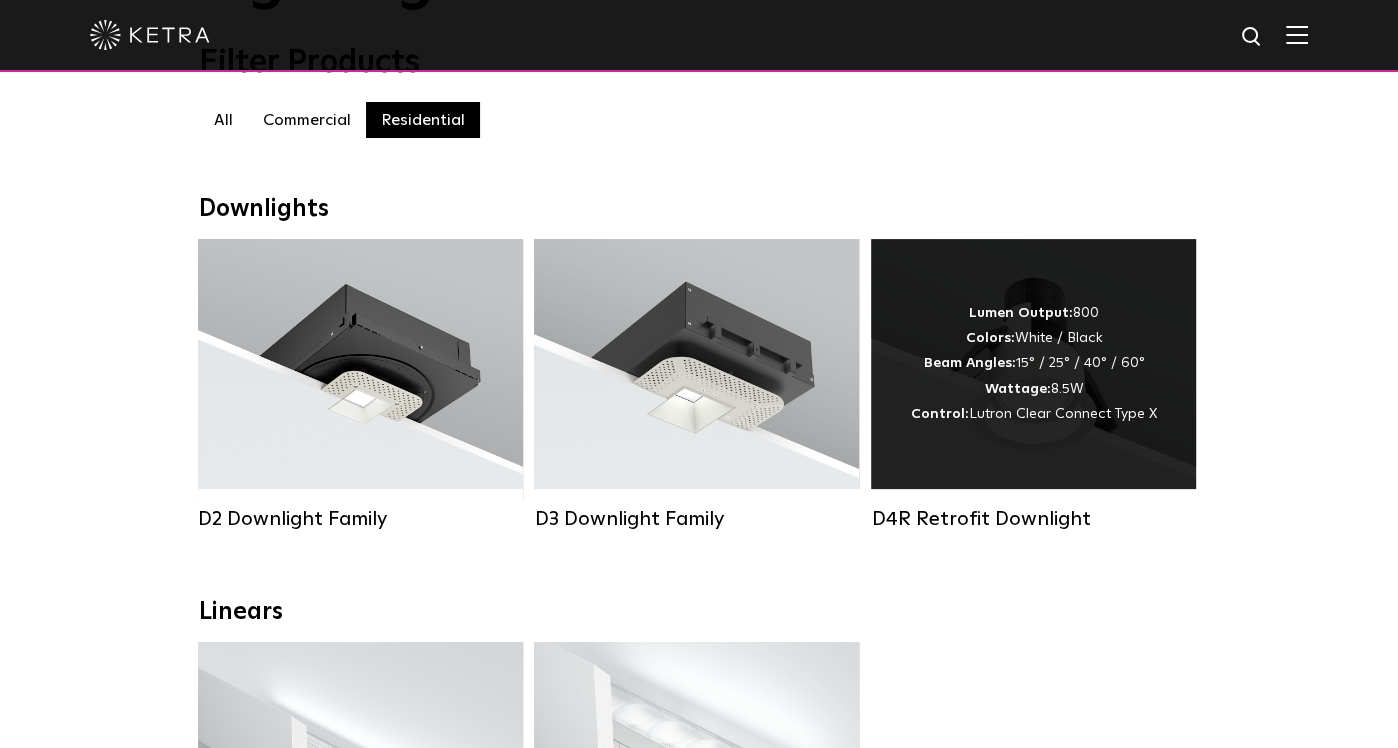 click on "Lumen Output:  800 Colors:  White / Black Beam Angles:  15° / 25° / 40° / 60° Wattage:  8.5W Control:  Lutron Clear Connect Type X" at bounding box center [1033, 364] 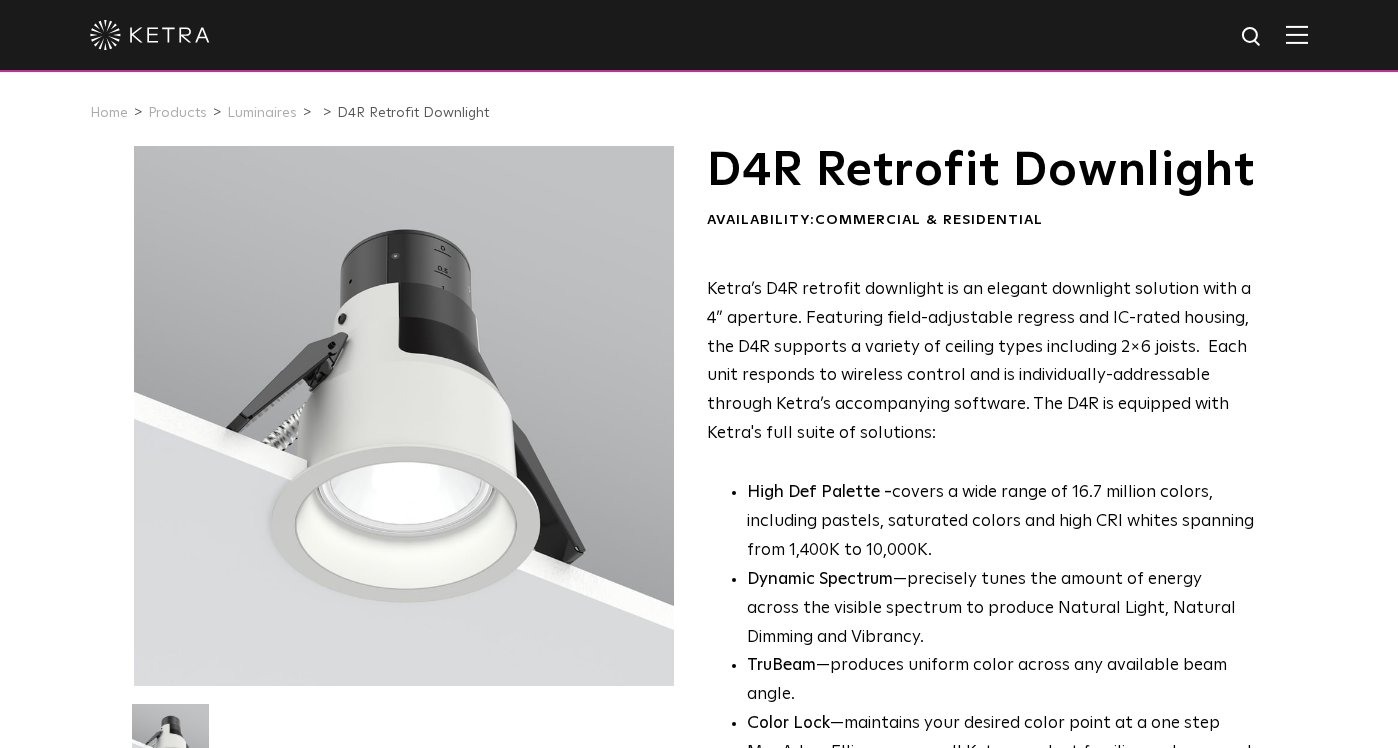 scroll, scrollTop: 0, scrollLeft: 0, axis: both 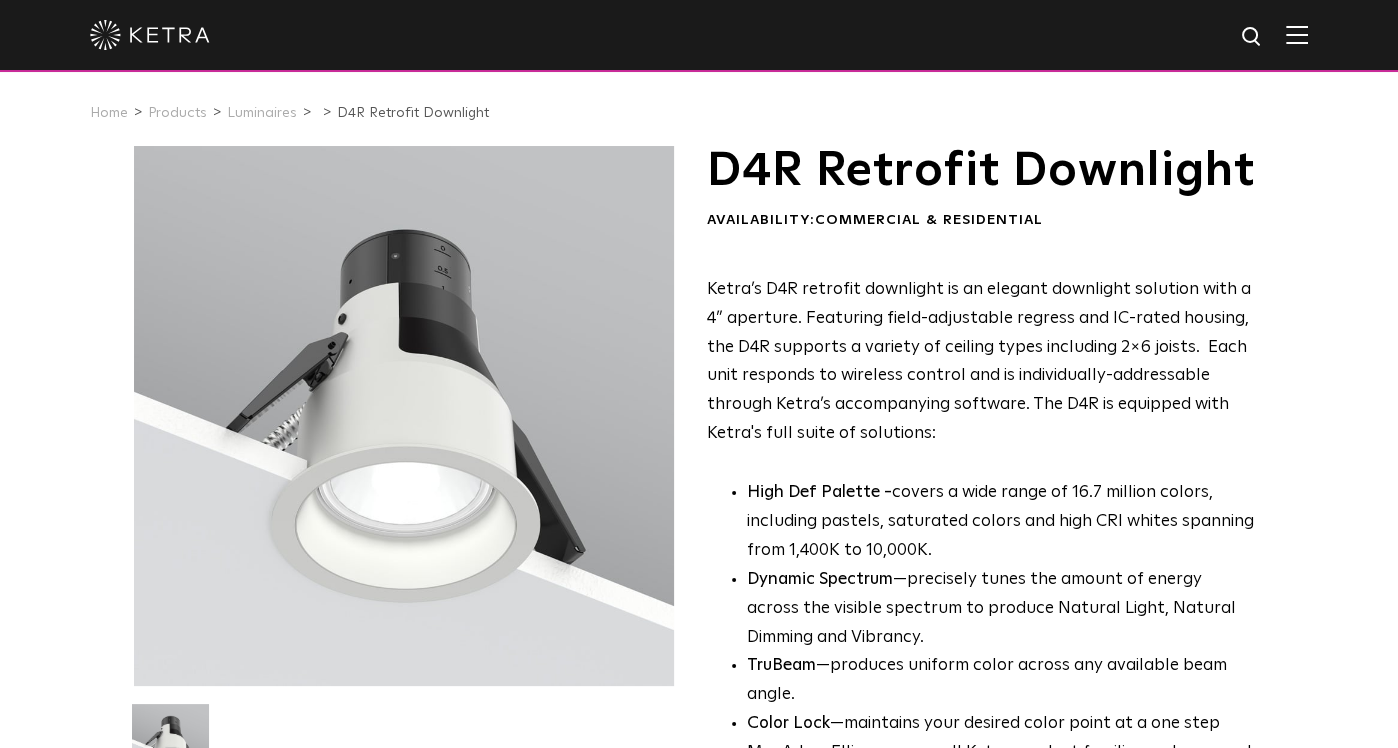 click on "D4R Retrofit Downlight
Availability:  Commercial & Residential
Ketra’s D4R retrofit downlight is an elegant downlight solution with a 4” aperture. Featuring field-adjustable regress and IC-rated housing, the D4R supports a variety of ceiling types including 2x6 joists.  Each unit responds to wireless control and is individually-addressable through Ketra’s accompanying software. The D4R is equipped with Ketra's full suite of solutions:
High Def Palette -  covers a wide range of 16.7 million colors, including pastels, saturated colors and high CRI whites spanning from 1,400K to 10,000K.
Dynamic Spectrum
TruBeam —produces uniform color across any available beam angle.
Color Lock" at bounding box center (699, 621) 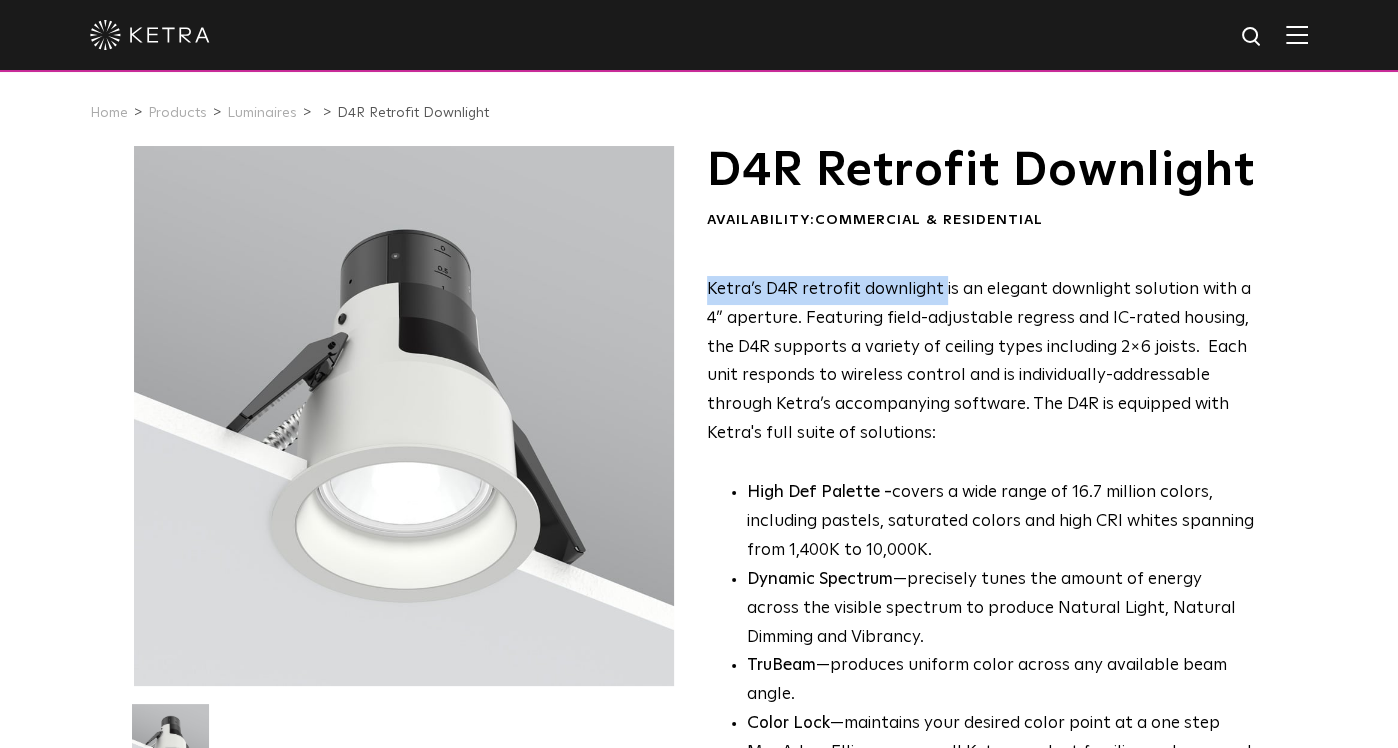 drag, startPoint x: 704, startPoint y: 337, endPoint x: 942, endPoint y: 344, distance: 238.10292 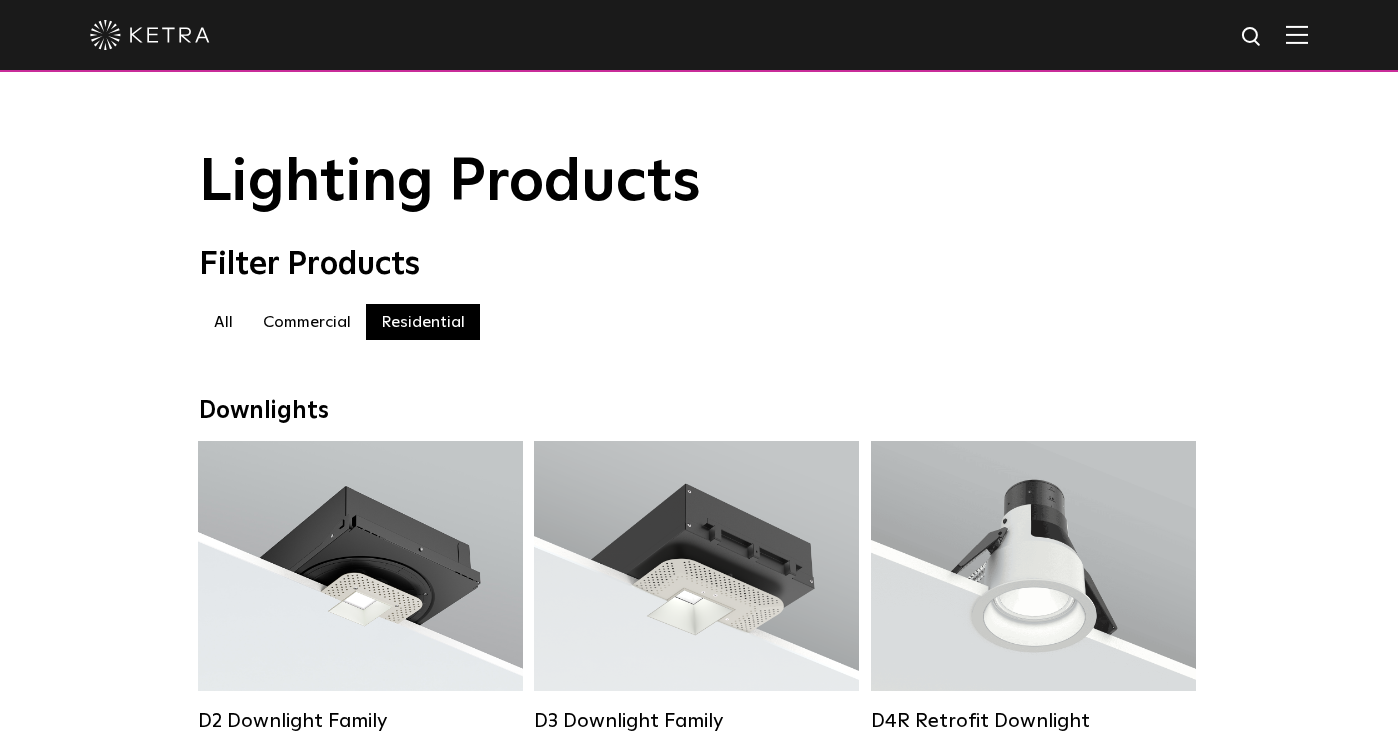 scroll, scrollTop: 202, scrollLeft: 0, axis: vertical 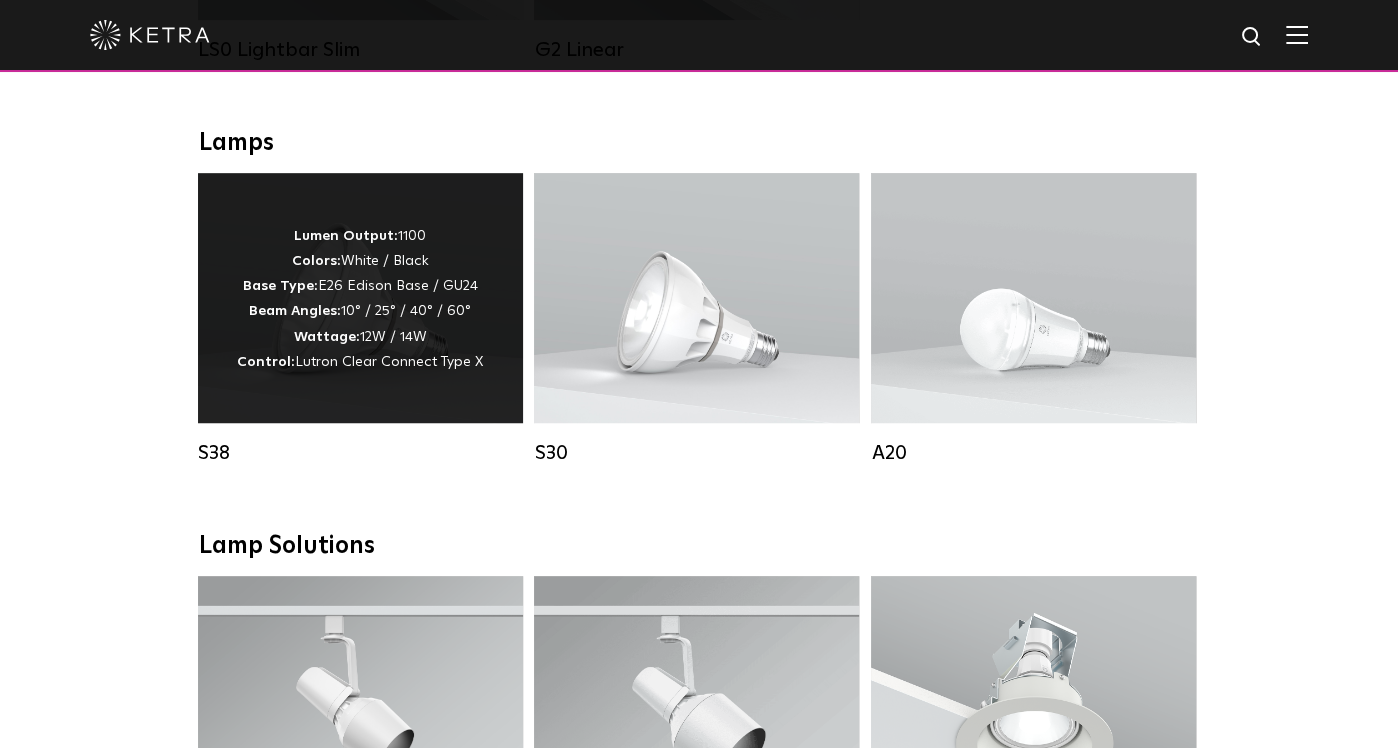 click on "S38" at bounding box center (360, 453) 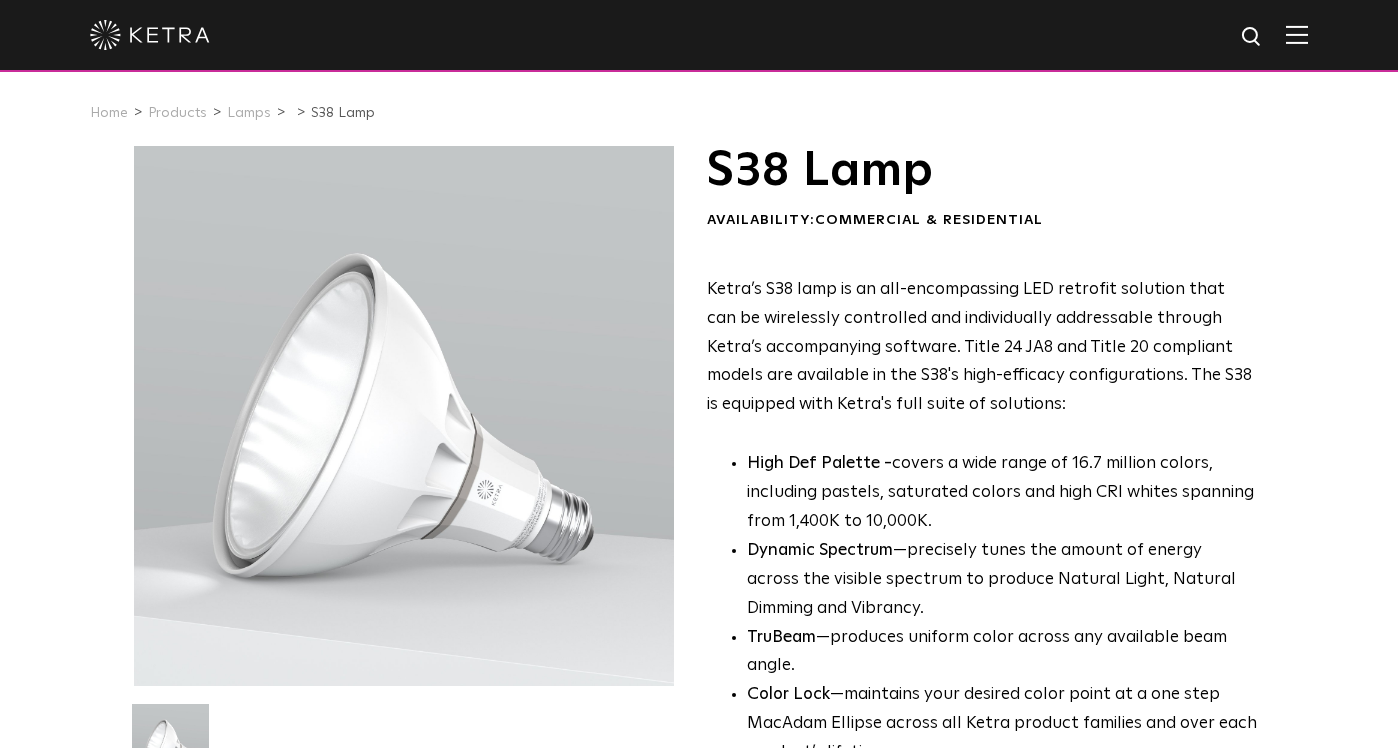 scroll, scrollTop: 0, scrollLeft: 0, axis: both 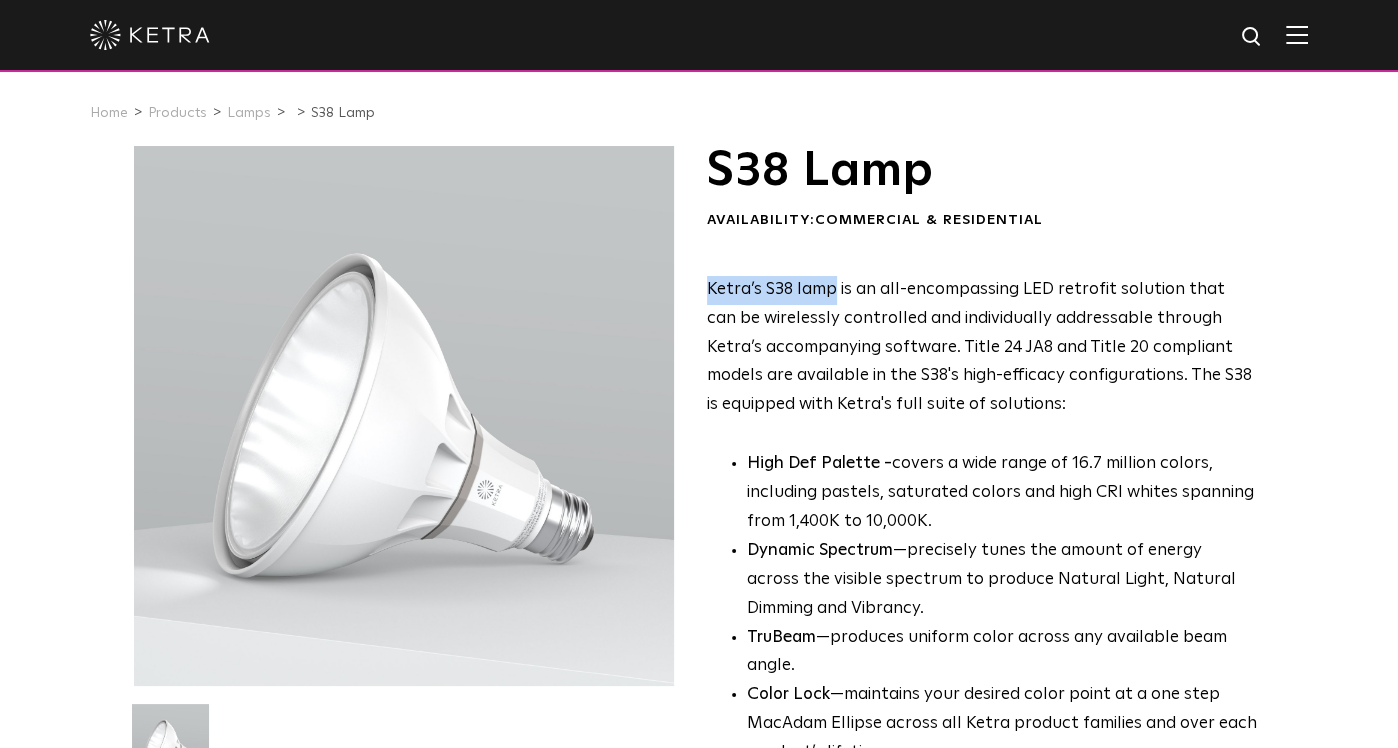 drag, startPoint x: 699, startPoint y: 287, endPoint x: 807, endPoint y: 295, distance: 108.29589 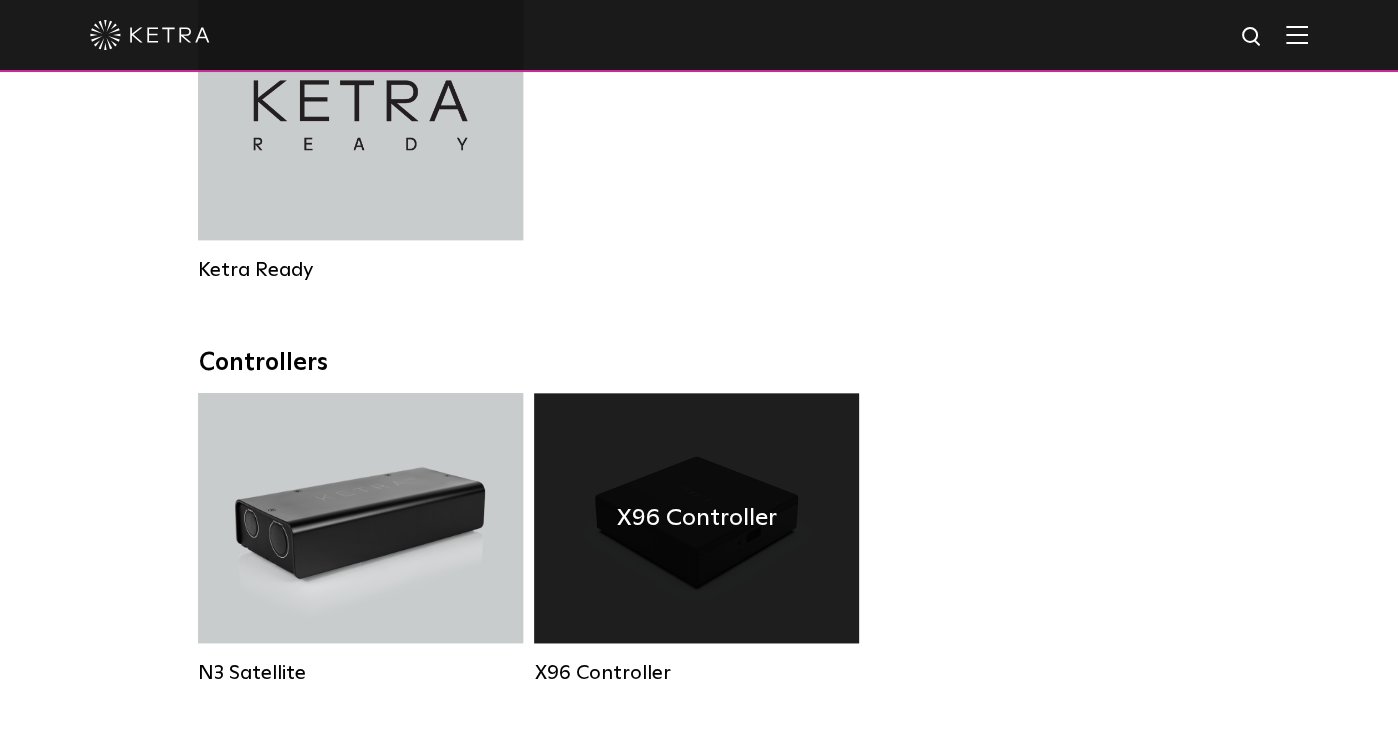scroll, scrollTop: 2127, scrollLeft: 0, axis: vertical 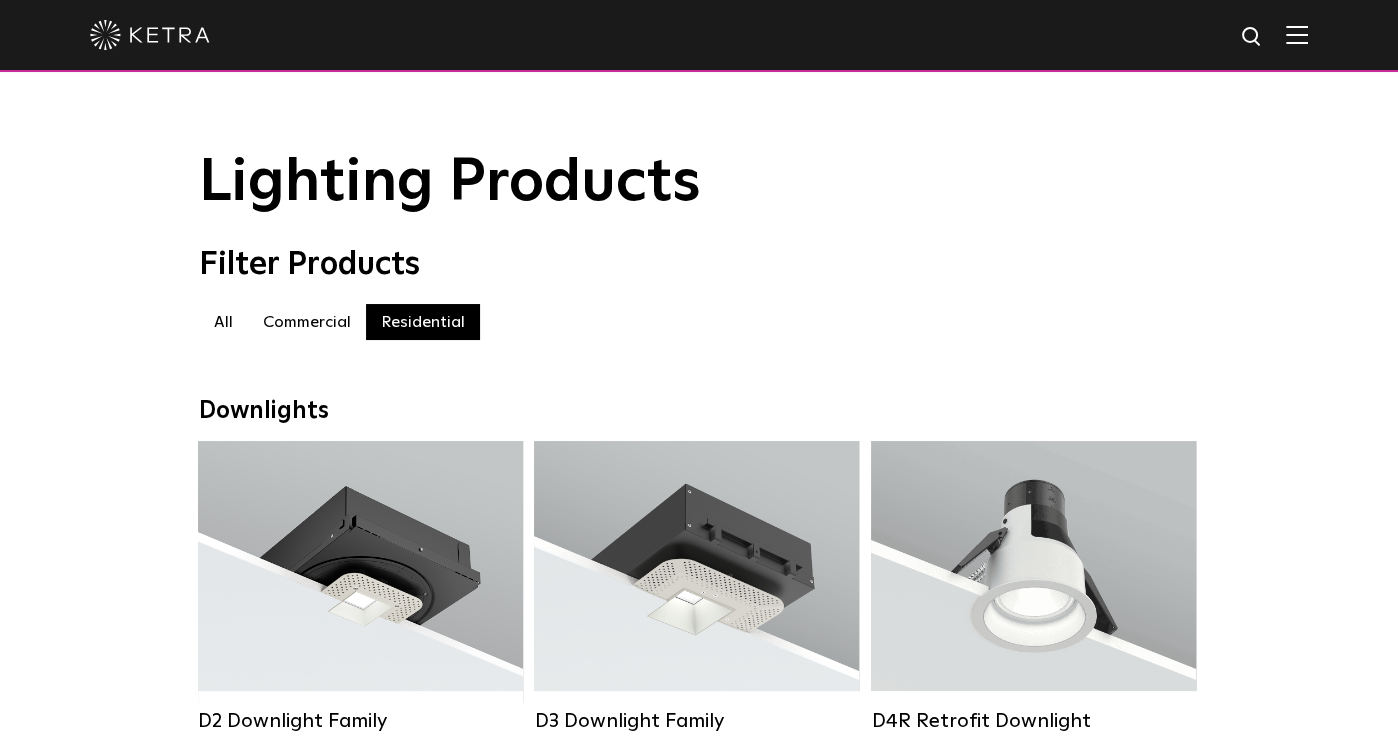 click on "All" at bounding box center [223, 322] 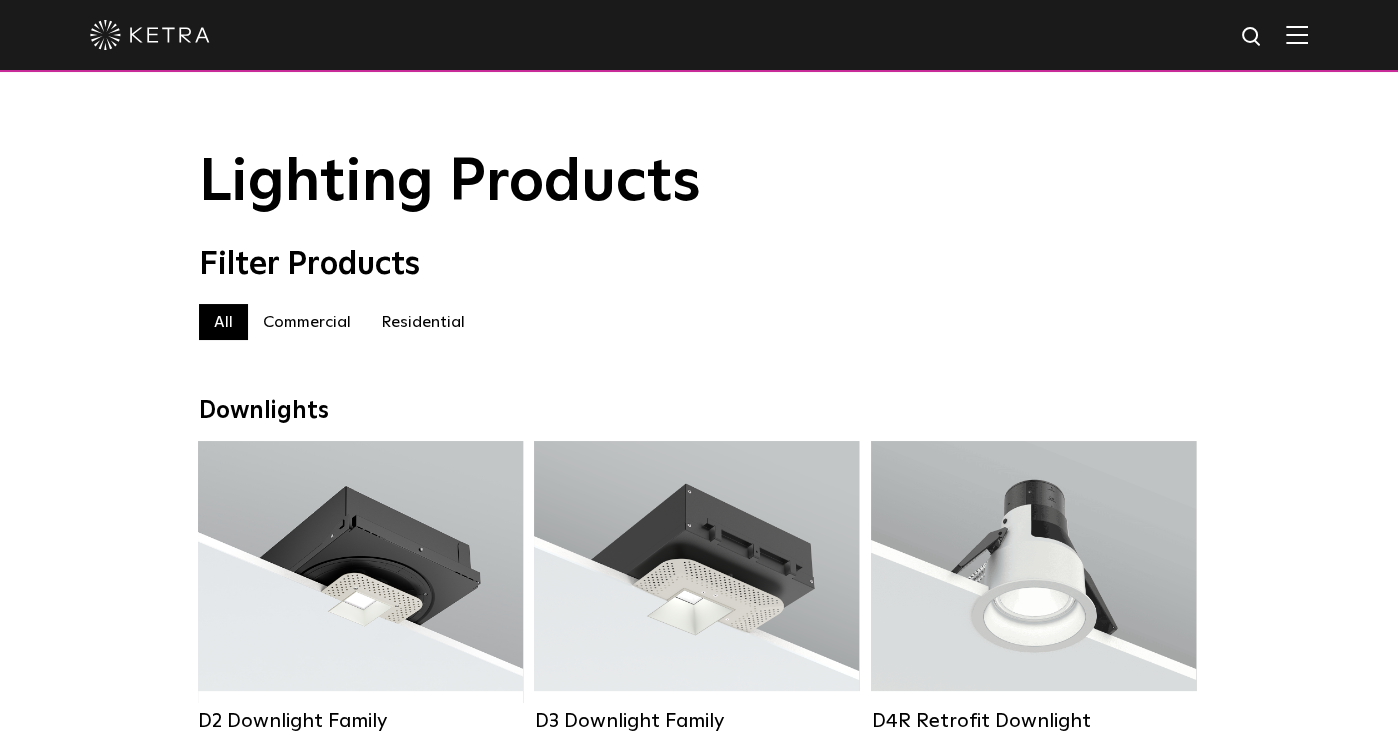 click on "Residential" at bounding box center (423, 322) 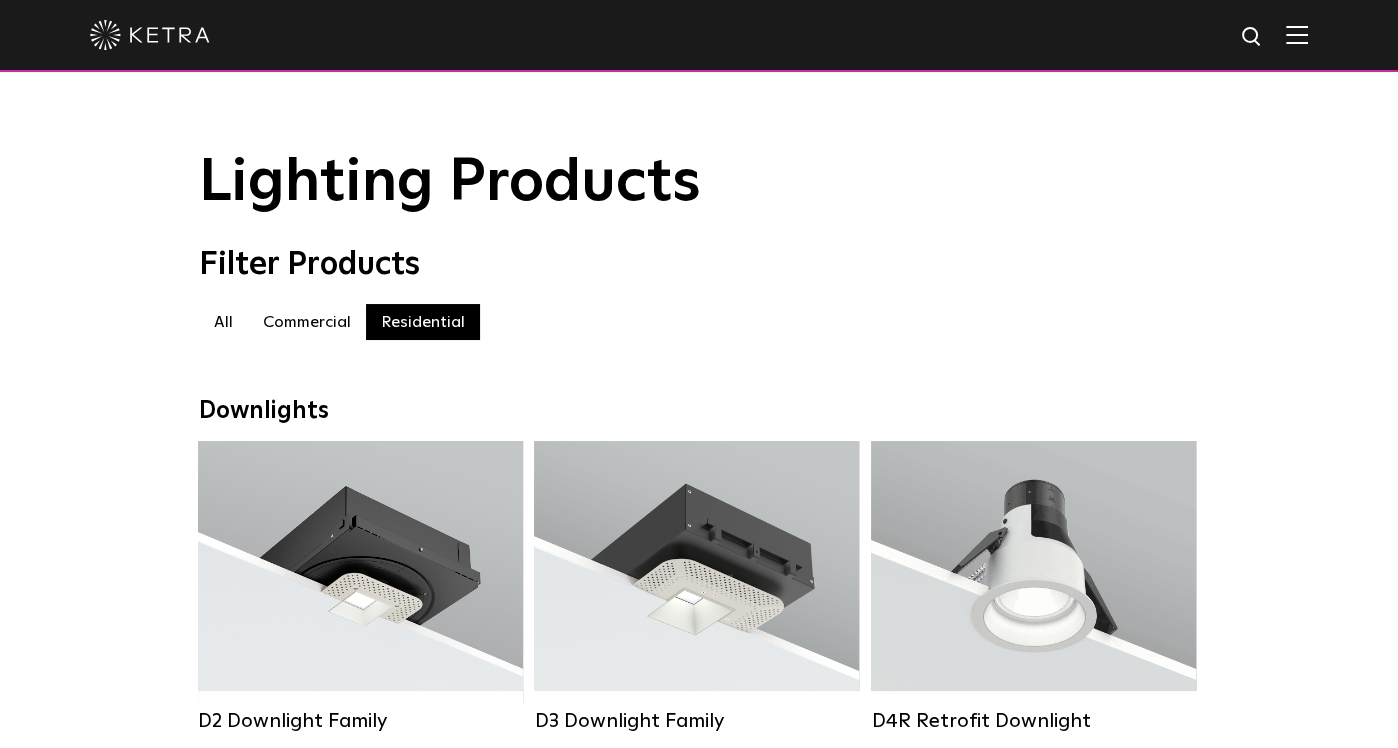 click on "Residential" at bounding box center [423, 322] 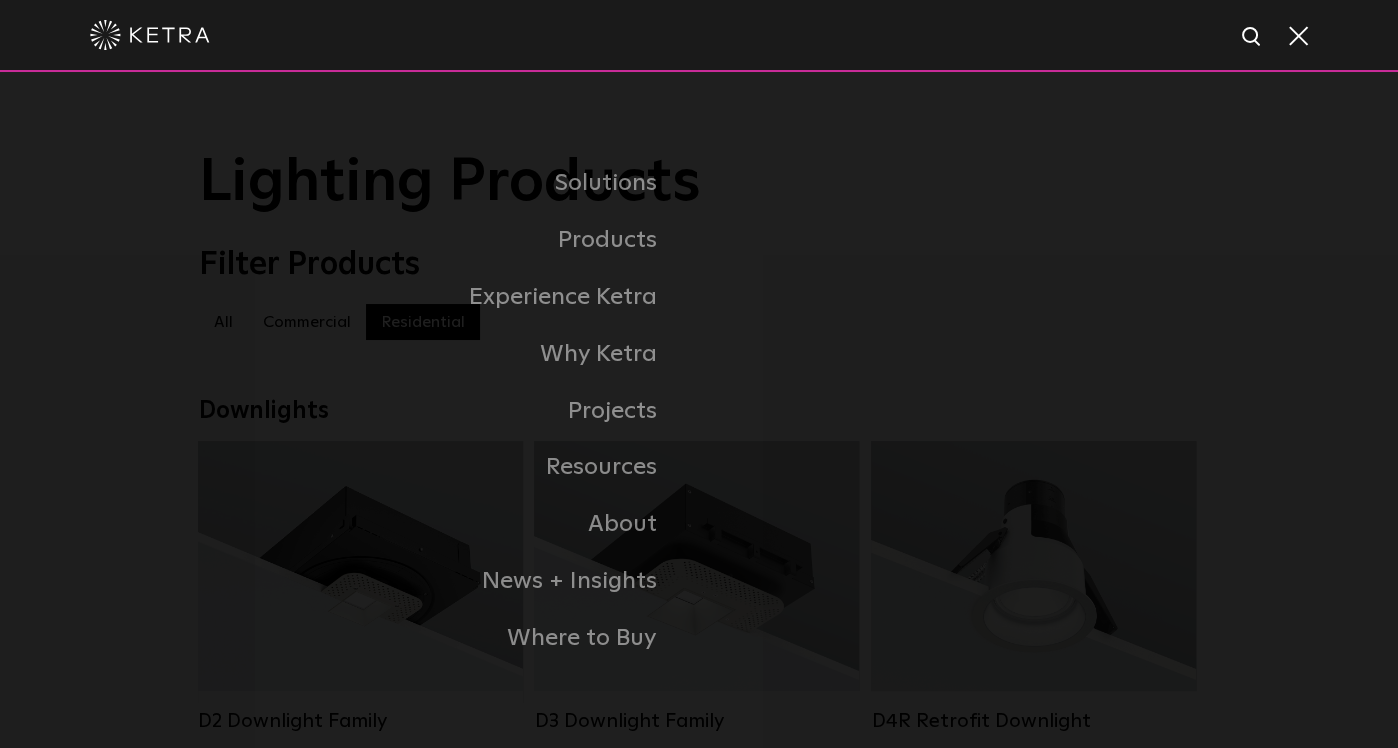 click on "Residential Products" at bounding box center (0, 0) 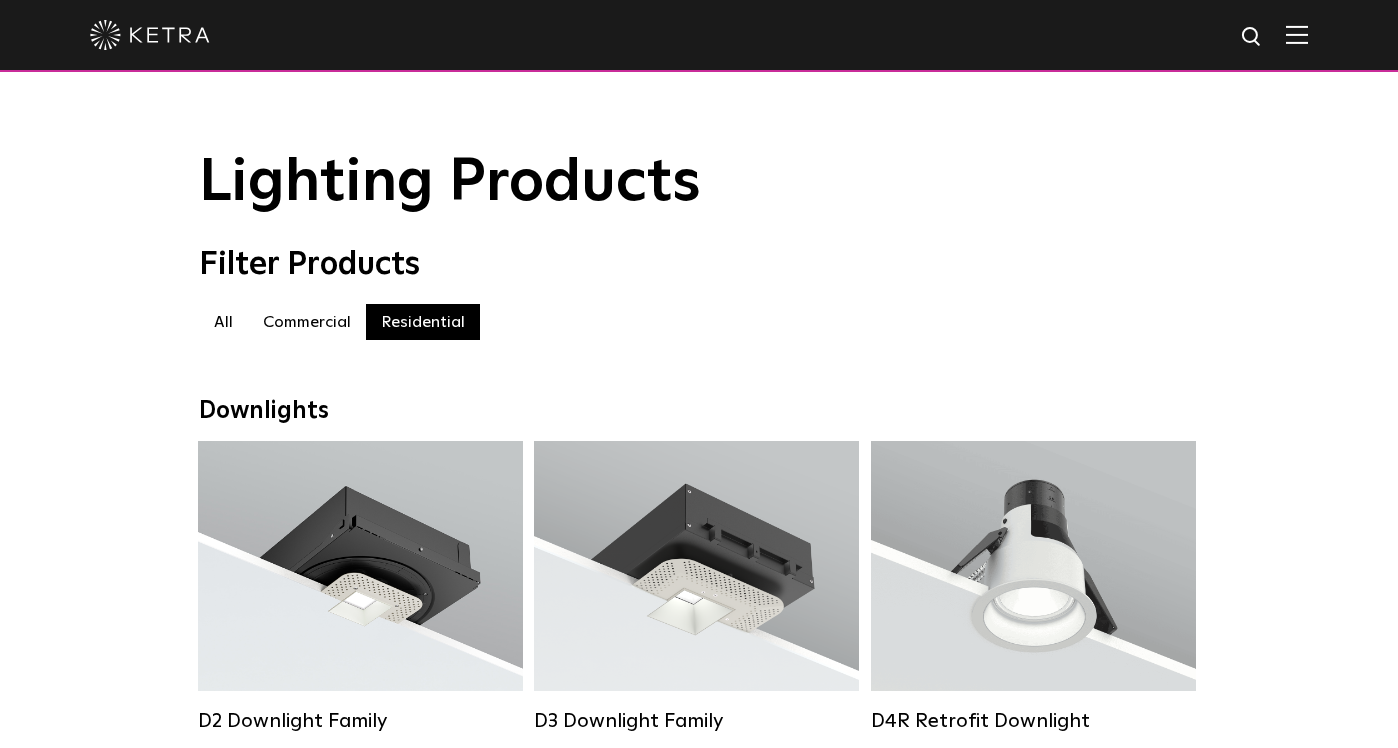 scroll, scrollTop: 0, scrollLeft: 0, axis: both 